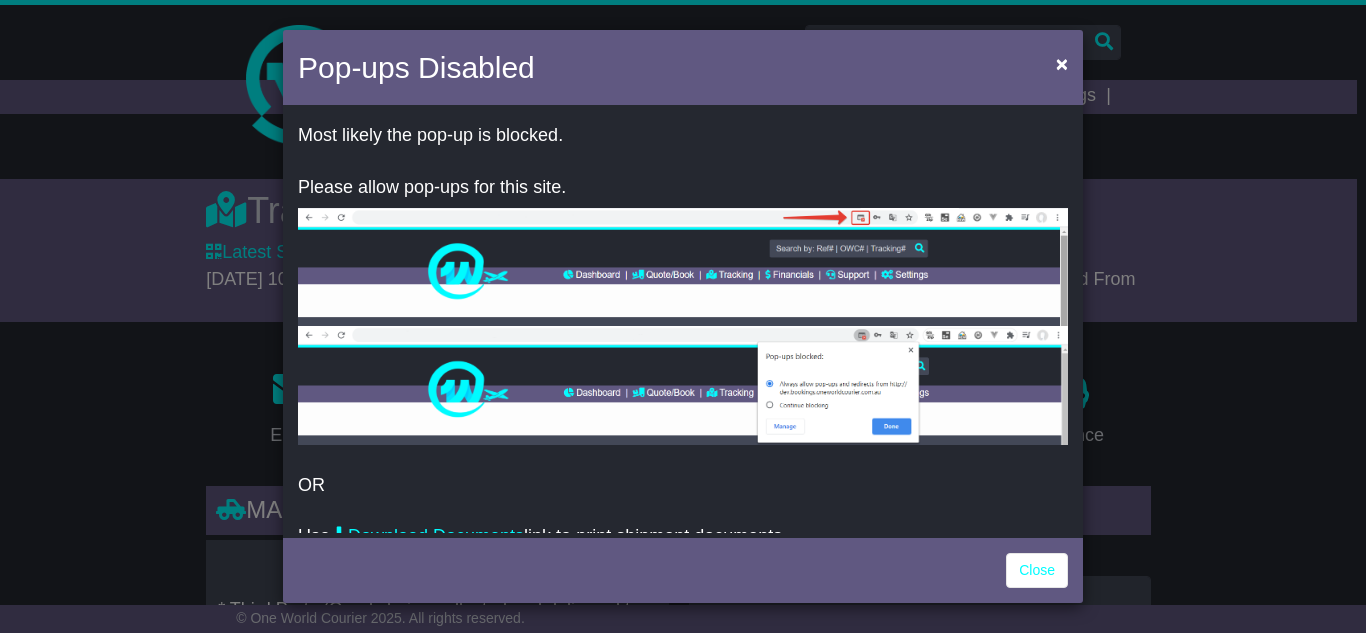 scroll, scrollTop: 0, scrollLeft: 0, axis: both 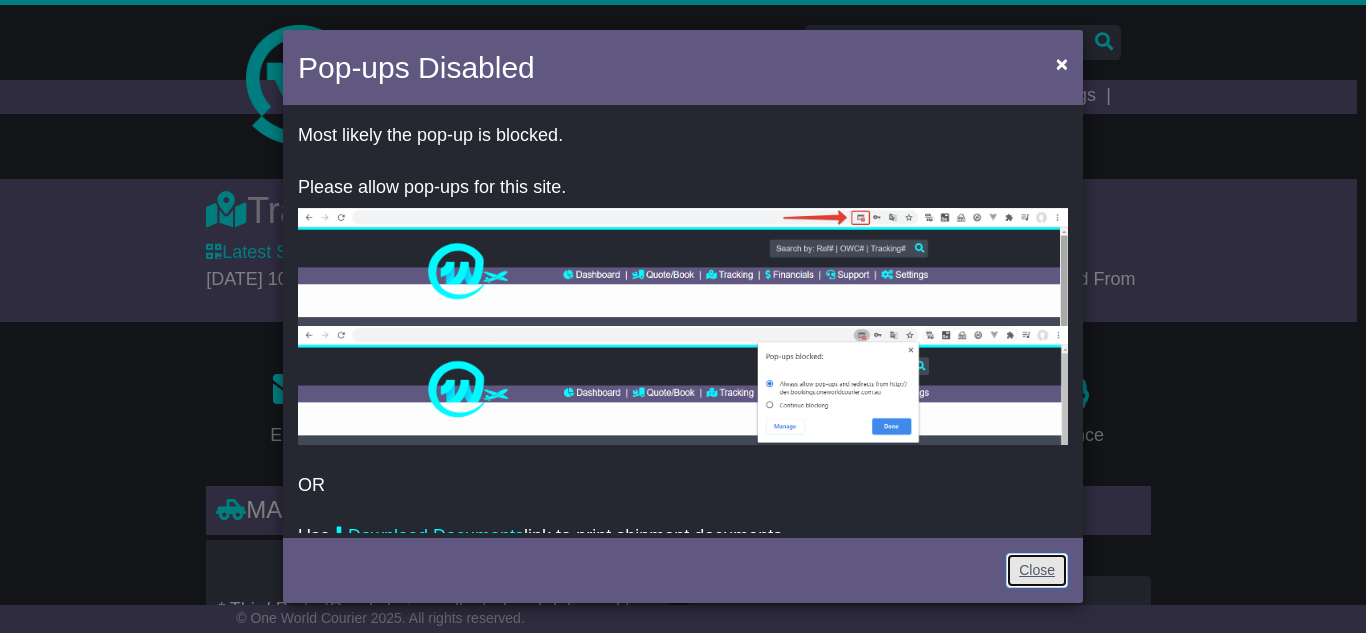 click on "Close" at bounding box center [1037, 570] 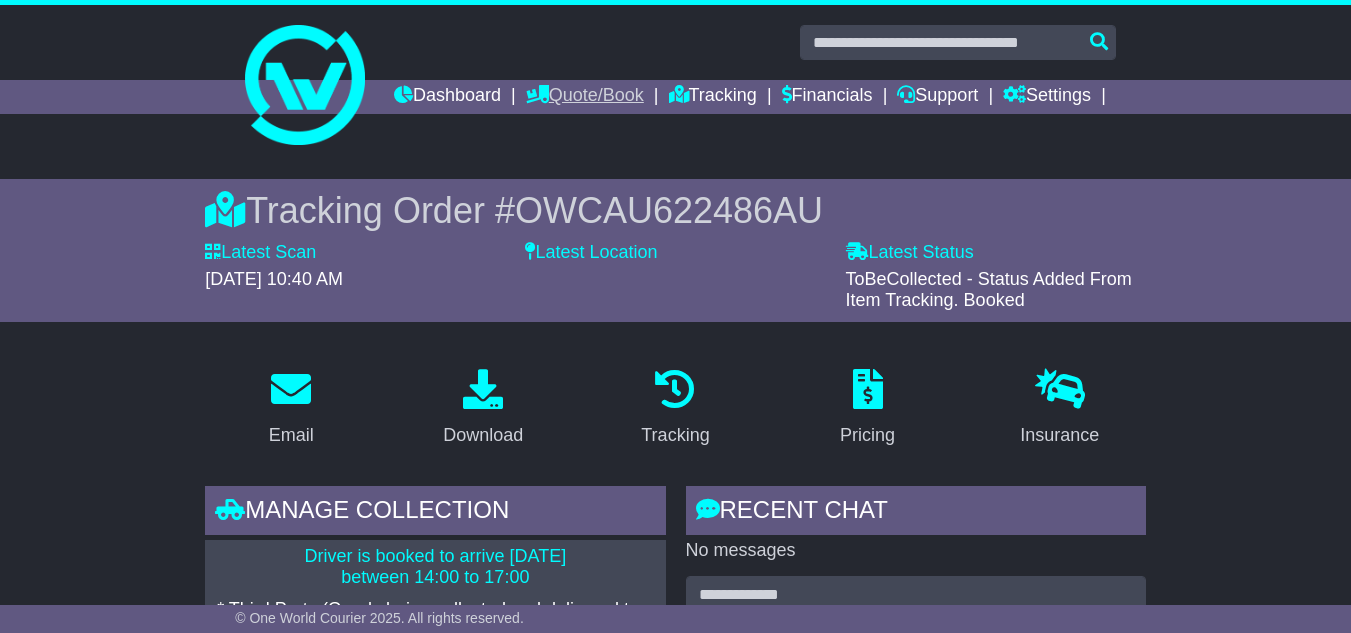 click on "Quote/Book" at bounding box center (585, 97) 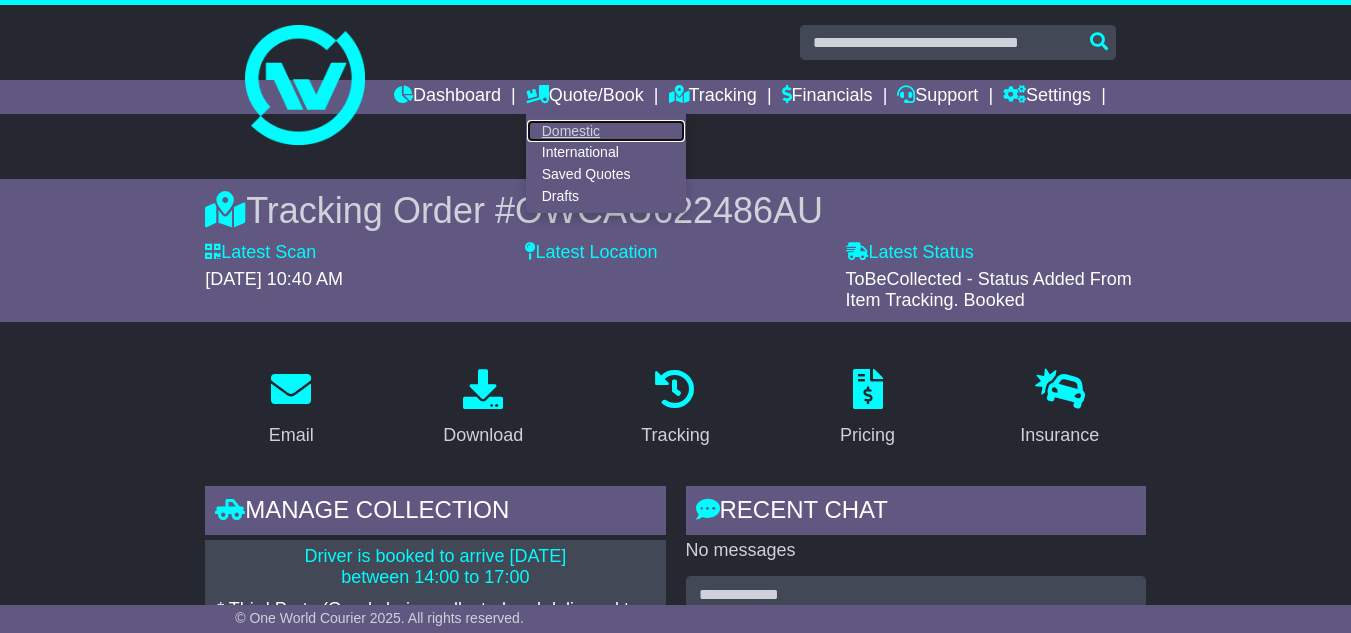 click on "Domestic" at bounding box center (606, 131) 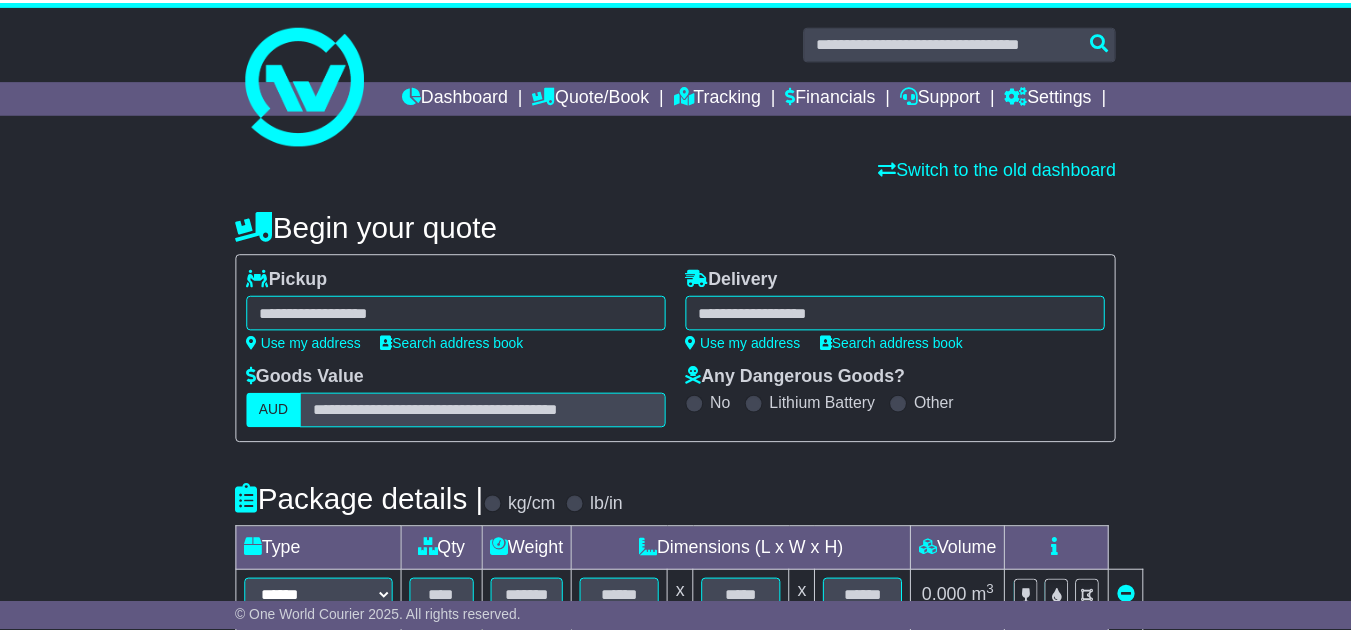 scroll, scrollTop: 0, scrollLeft: 0, axis: both 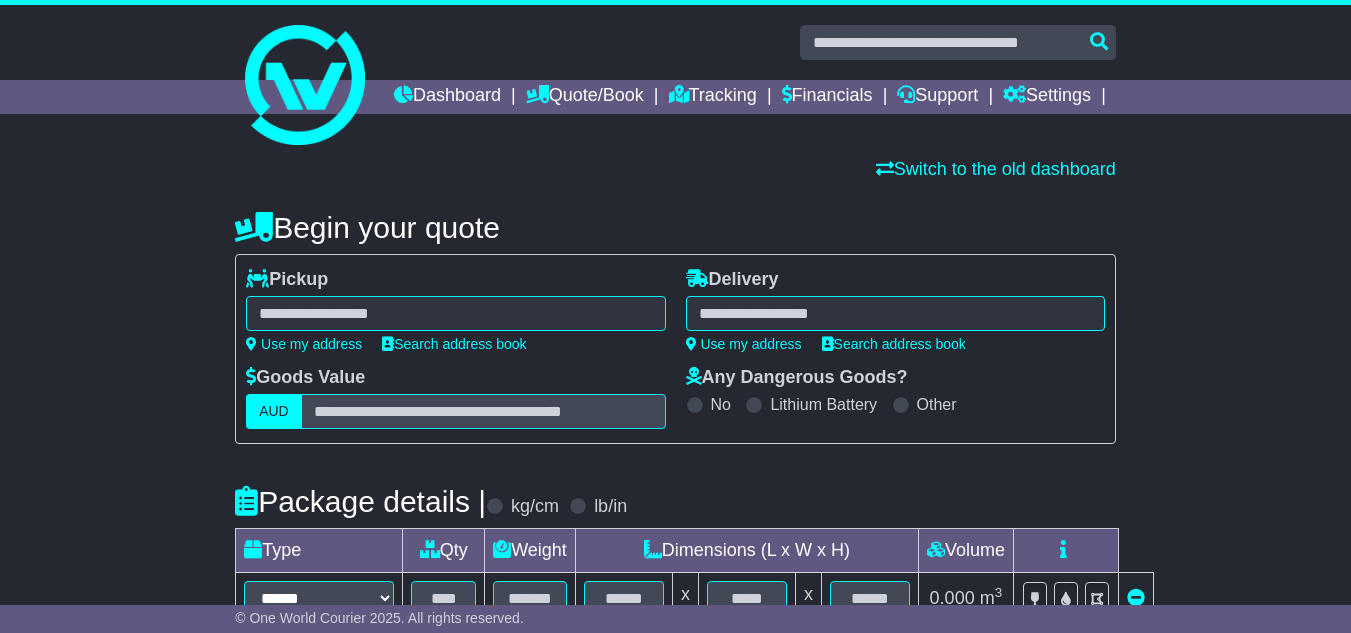 click at bounding box center [895, 313] 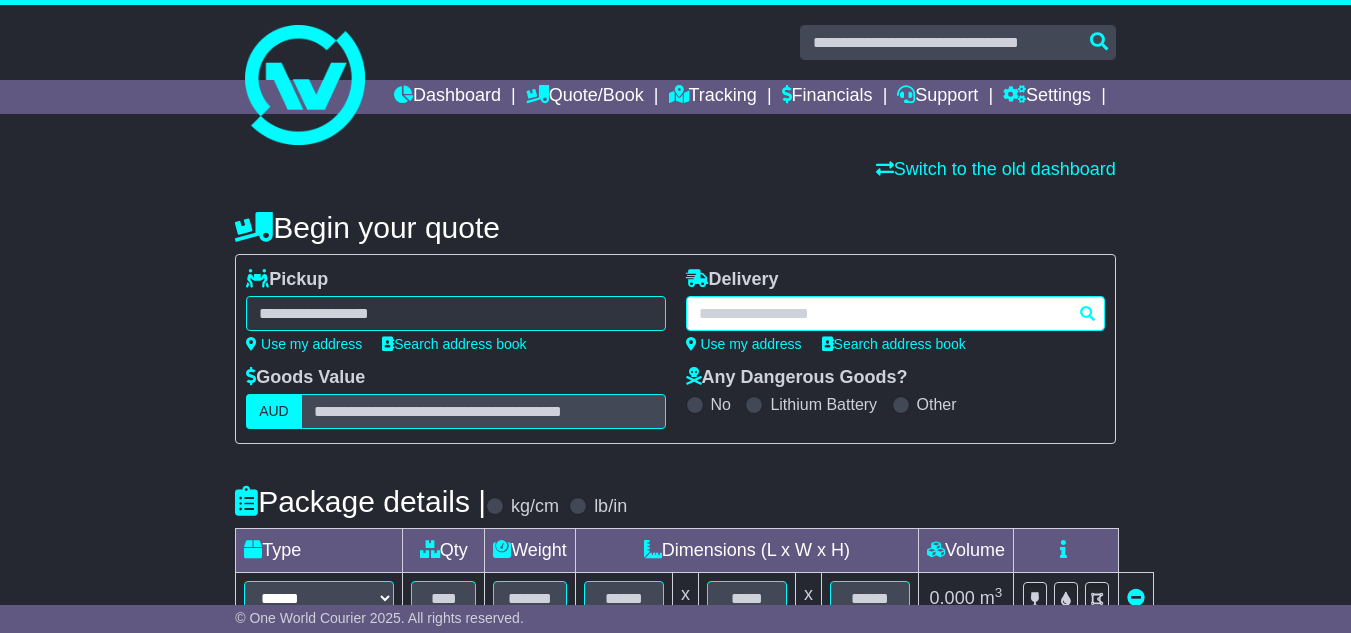 paste on "**********" 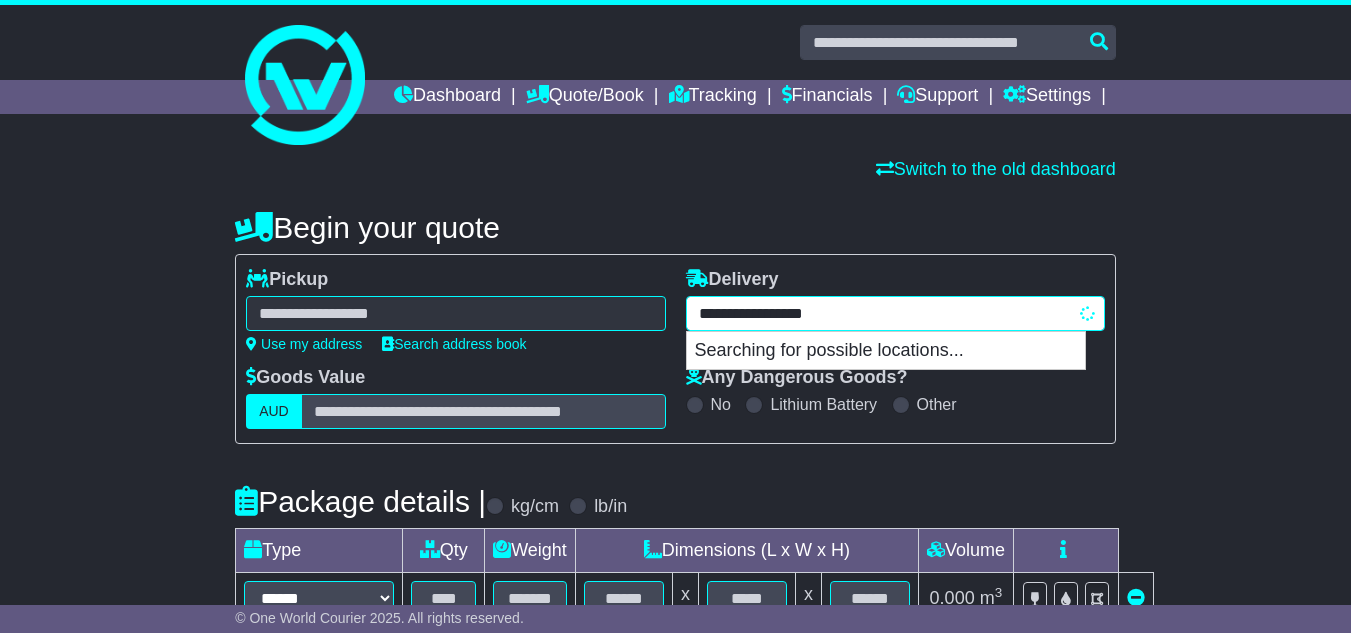 type on "**********" 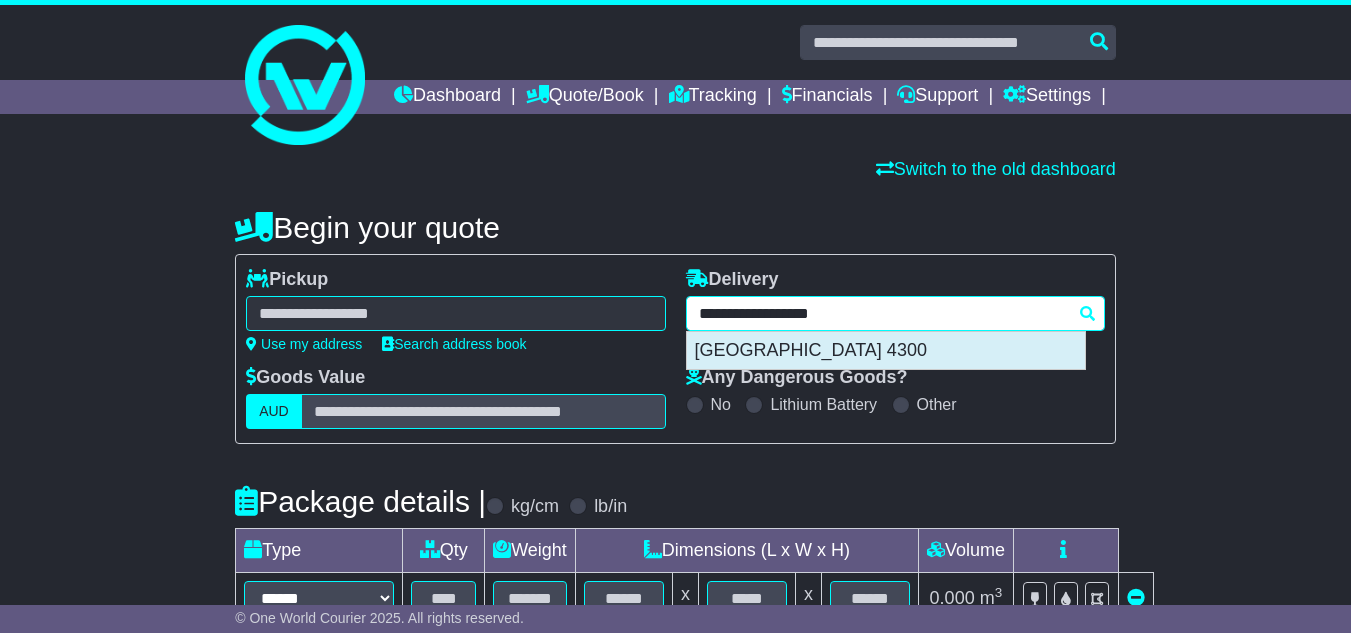 click on "AUGUSTINE HEIGHTS 4300" at bounding box center [886, 351] 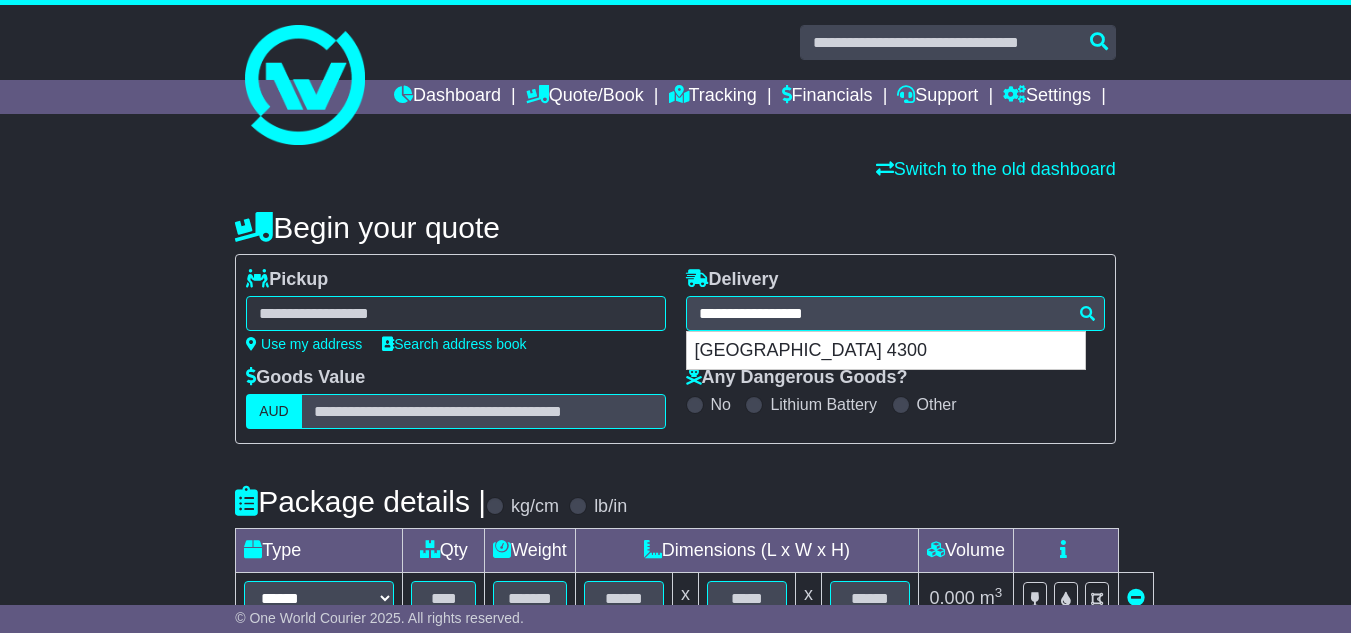 type on "**********" 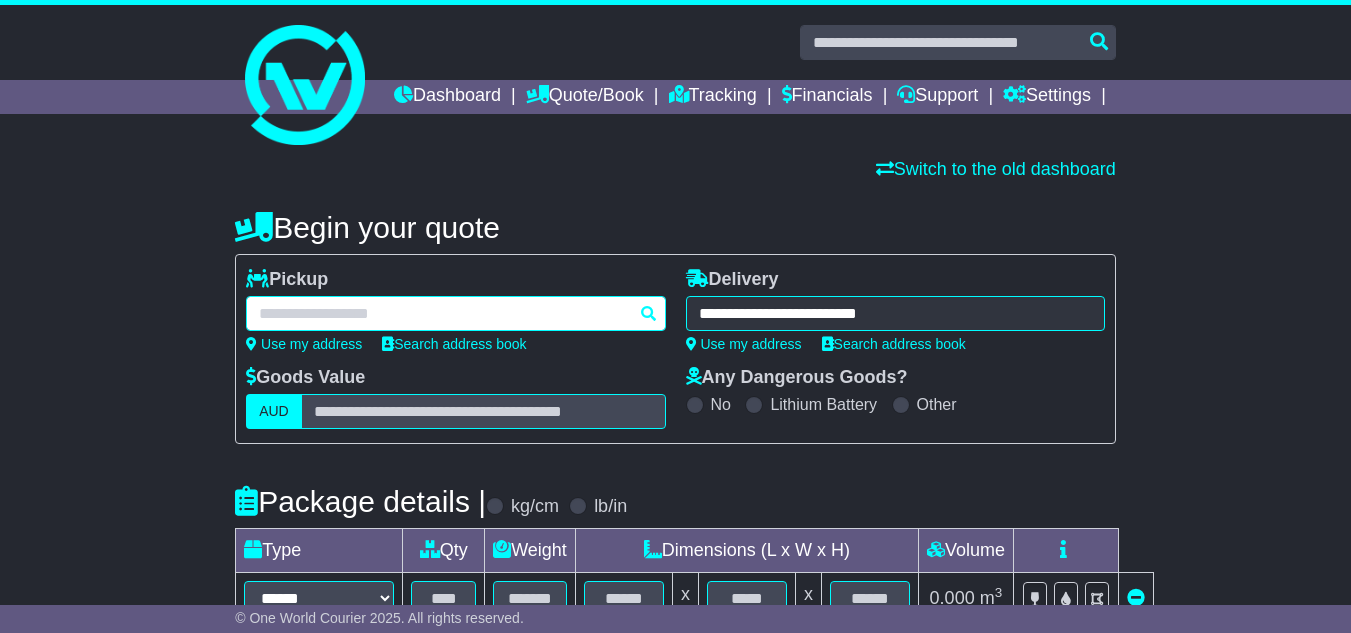click at bounding box center (455, 313) 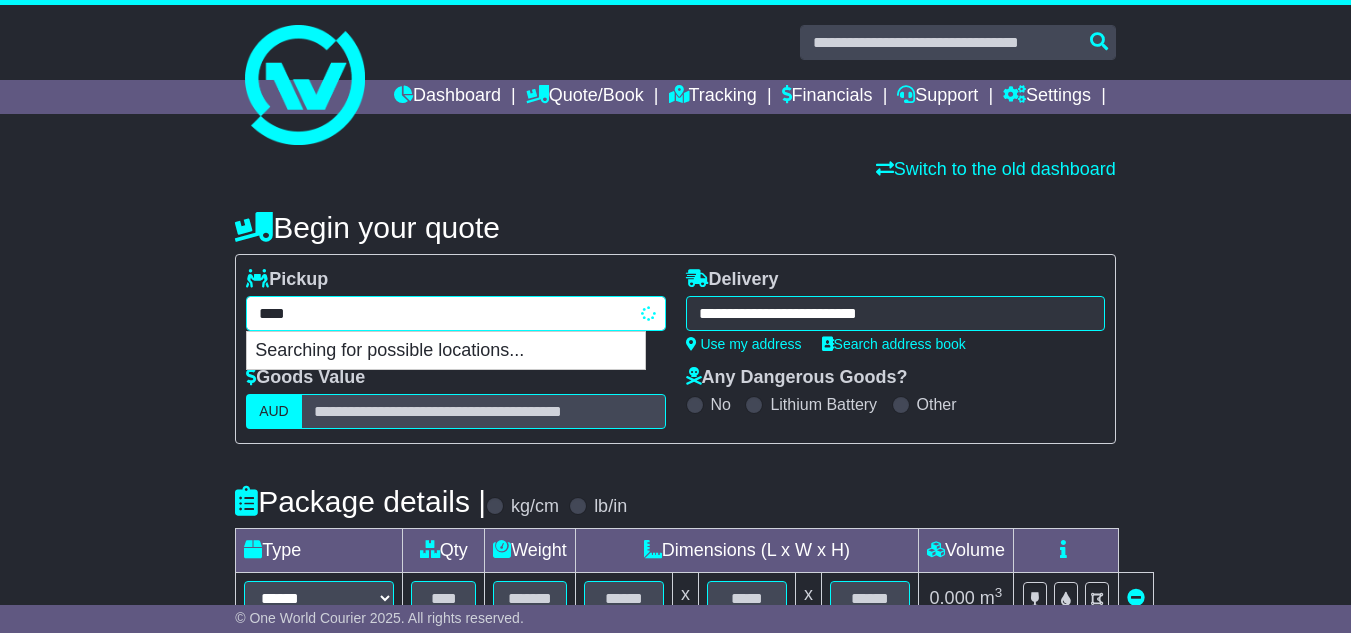 type on "****" 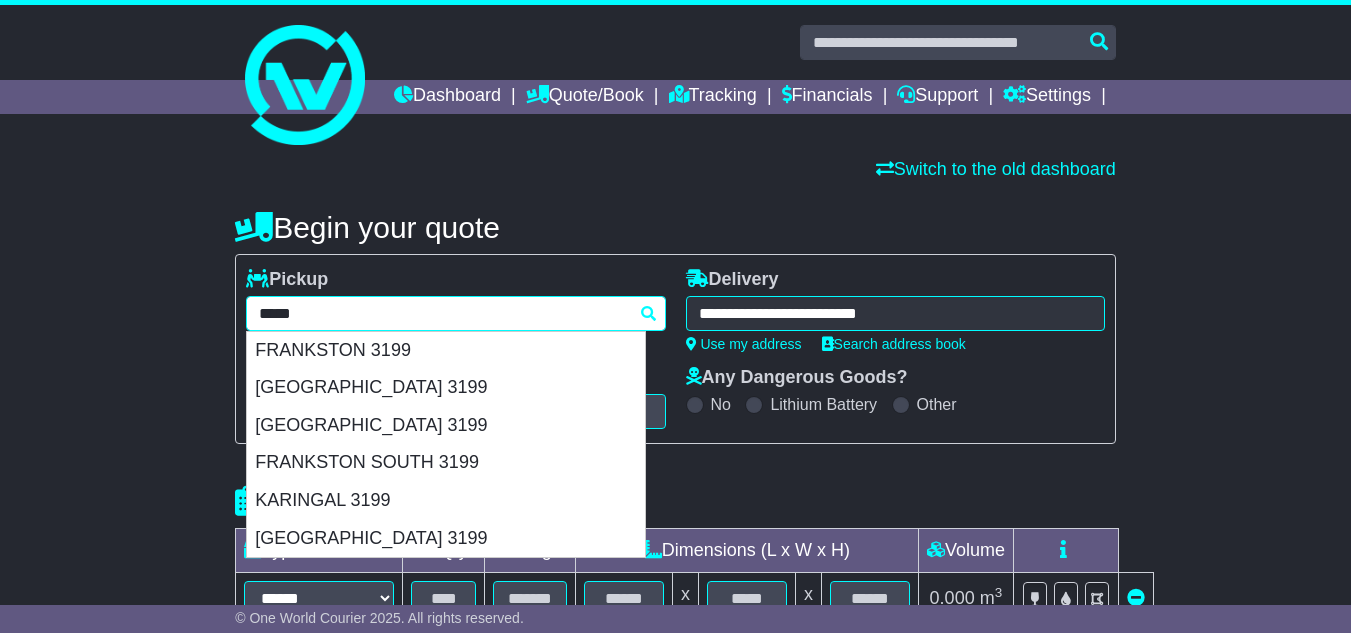 click on "FRANKSTON 3199" at bounding box center [446, 351] 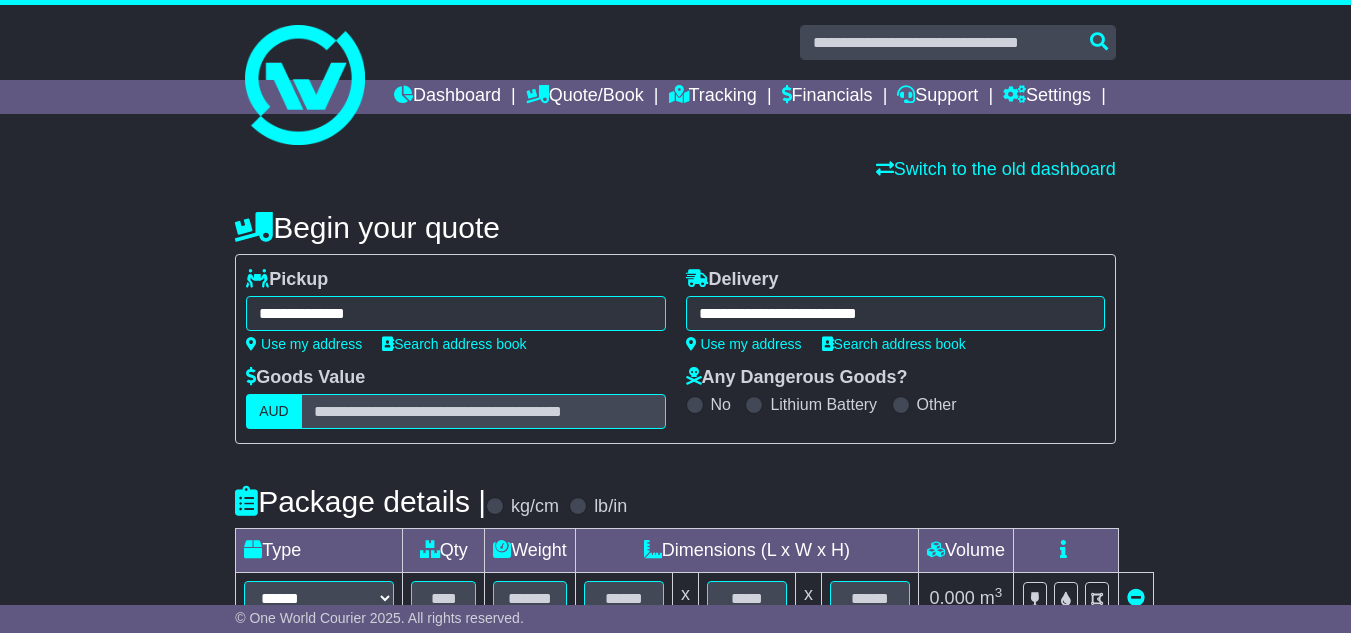 type on "**********" 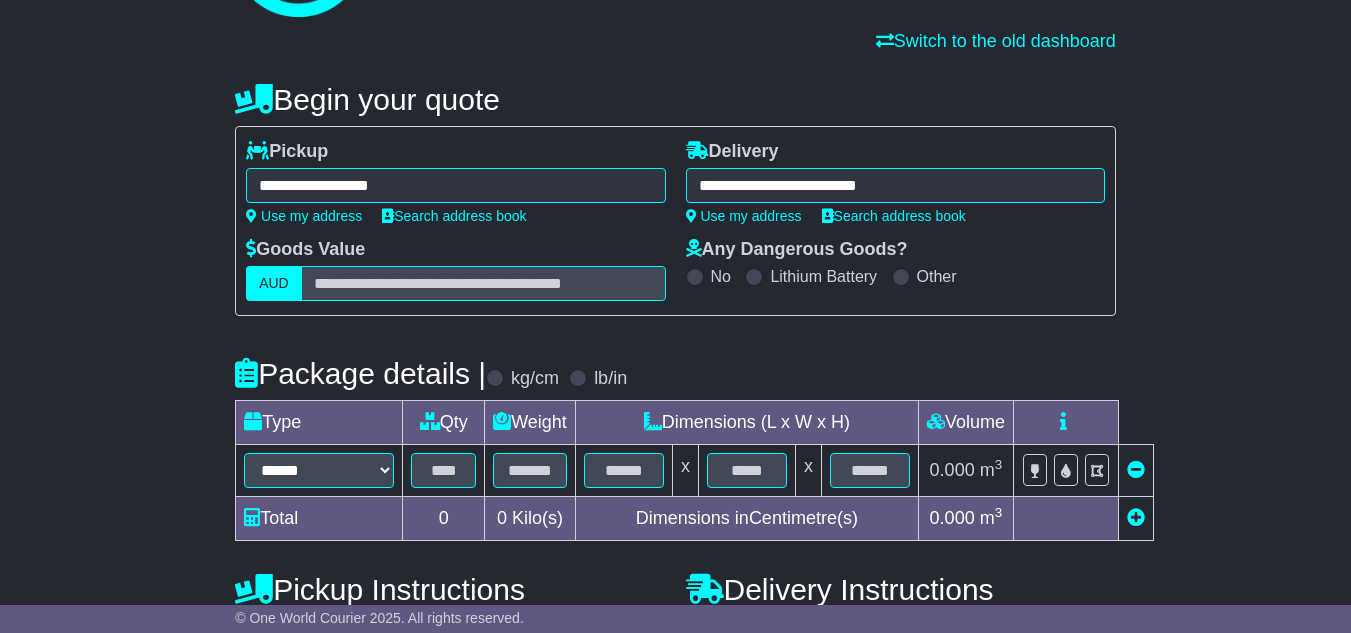 scroll, scrollTop: 200, scrollLeft: 0, axis: vertical 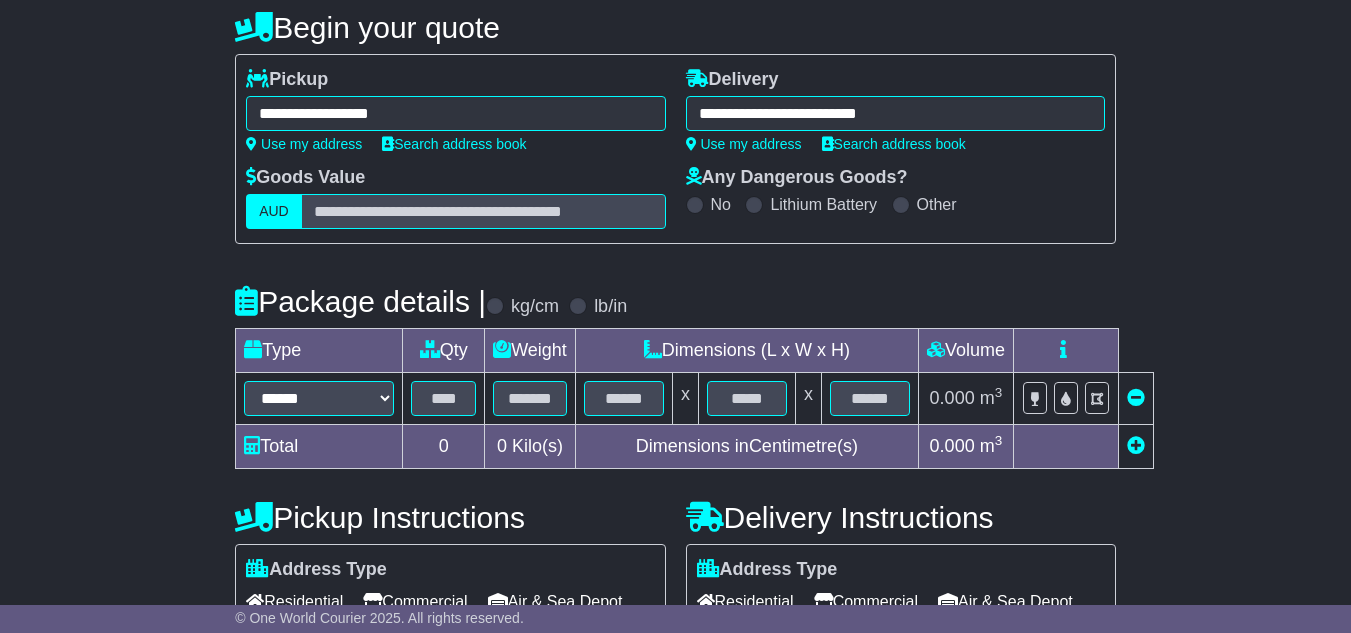 click at bounding box center (1135, 447) 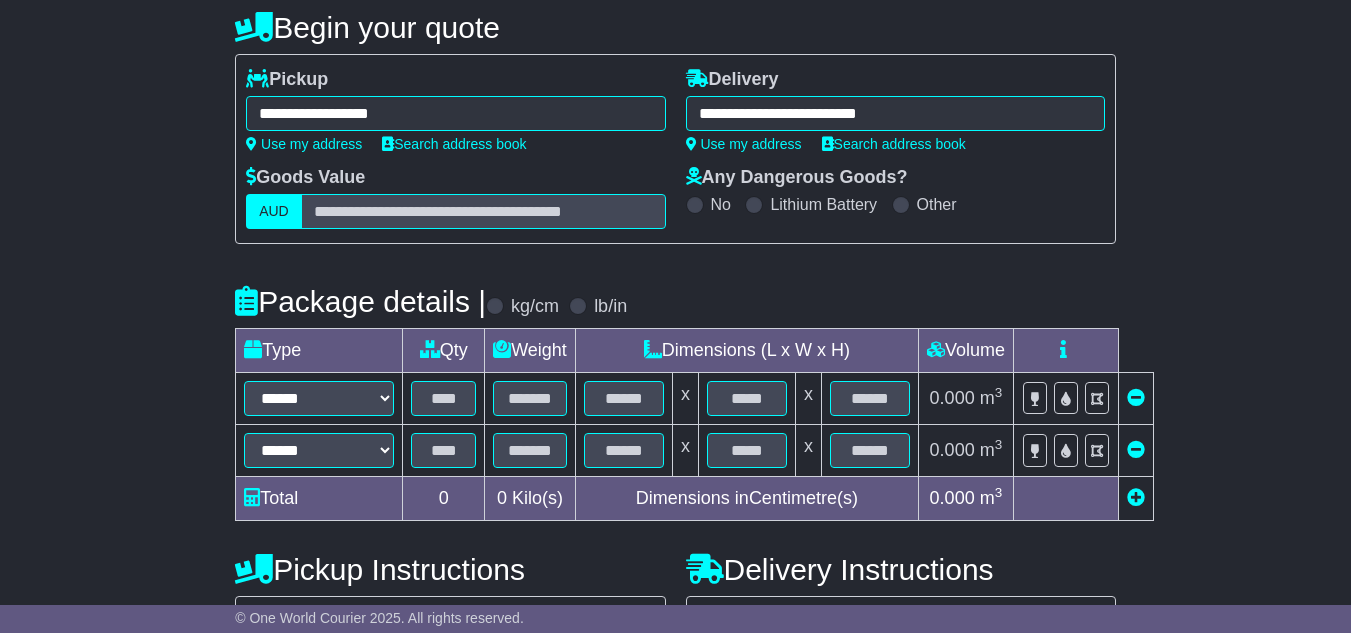 click at bounding box center [1135, 499] 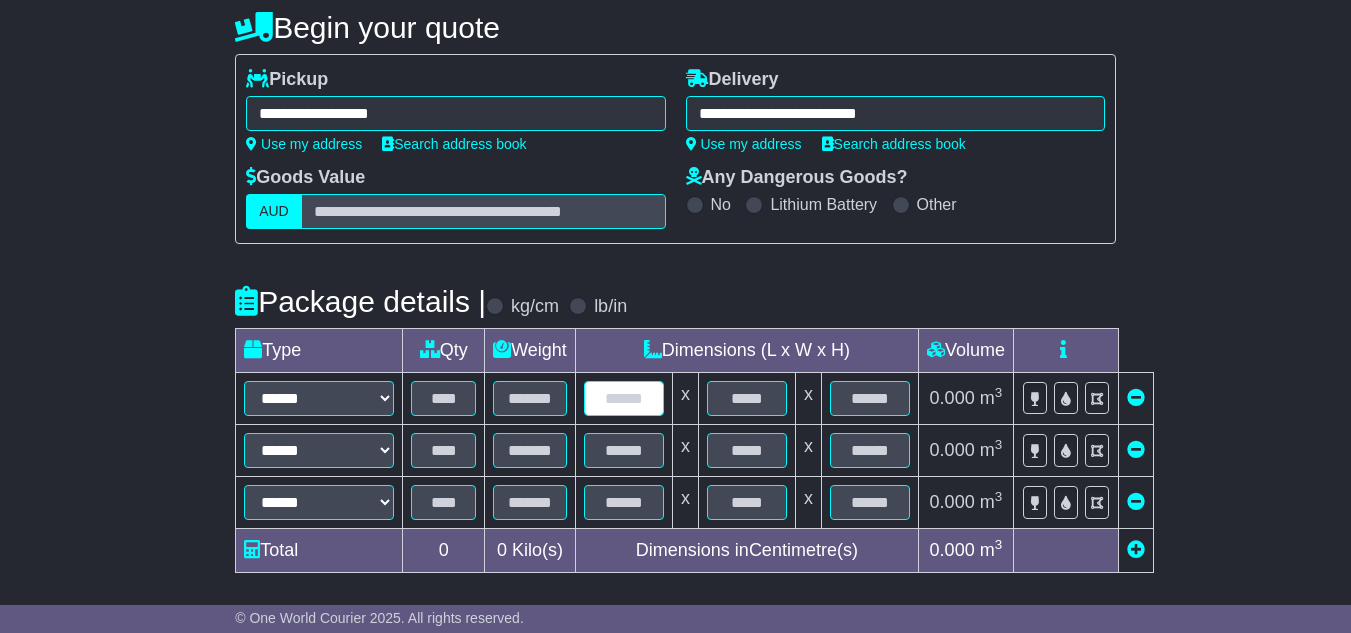 click at bounding box center [624, 398] 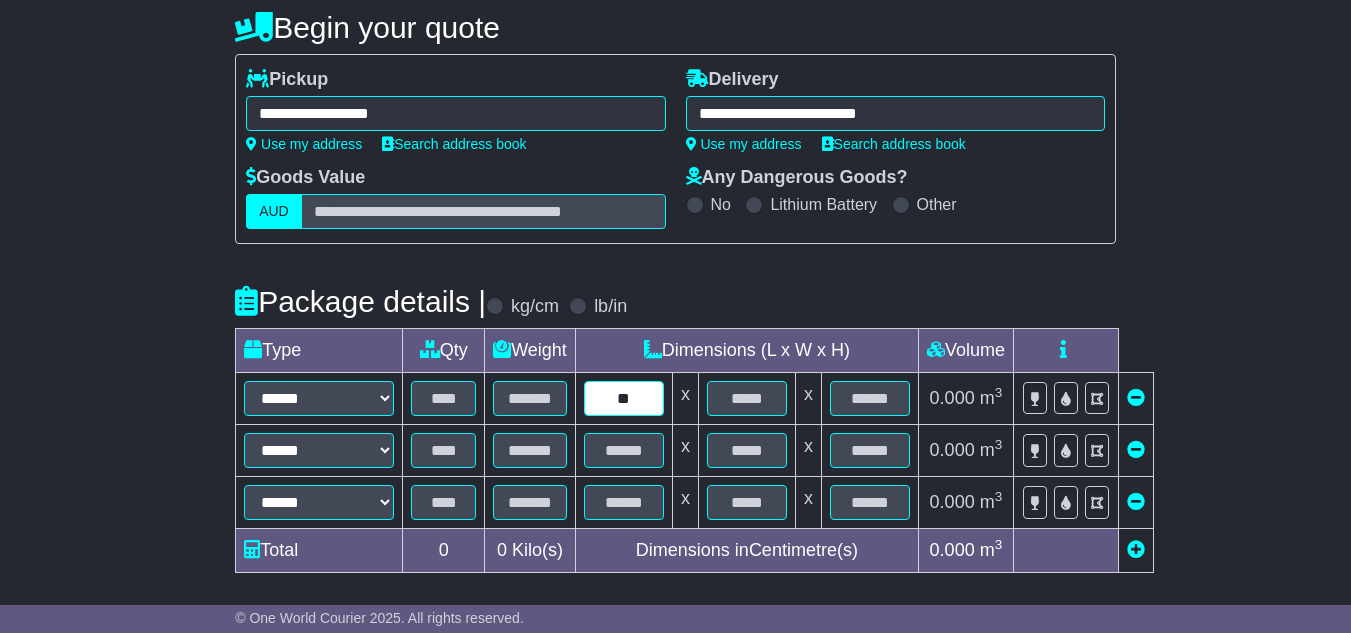 type on "**" 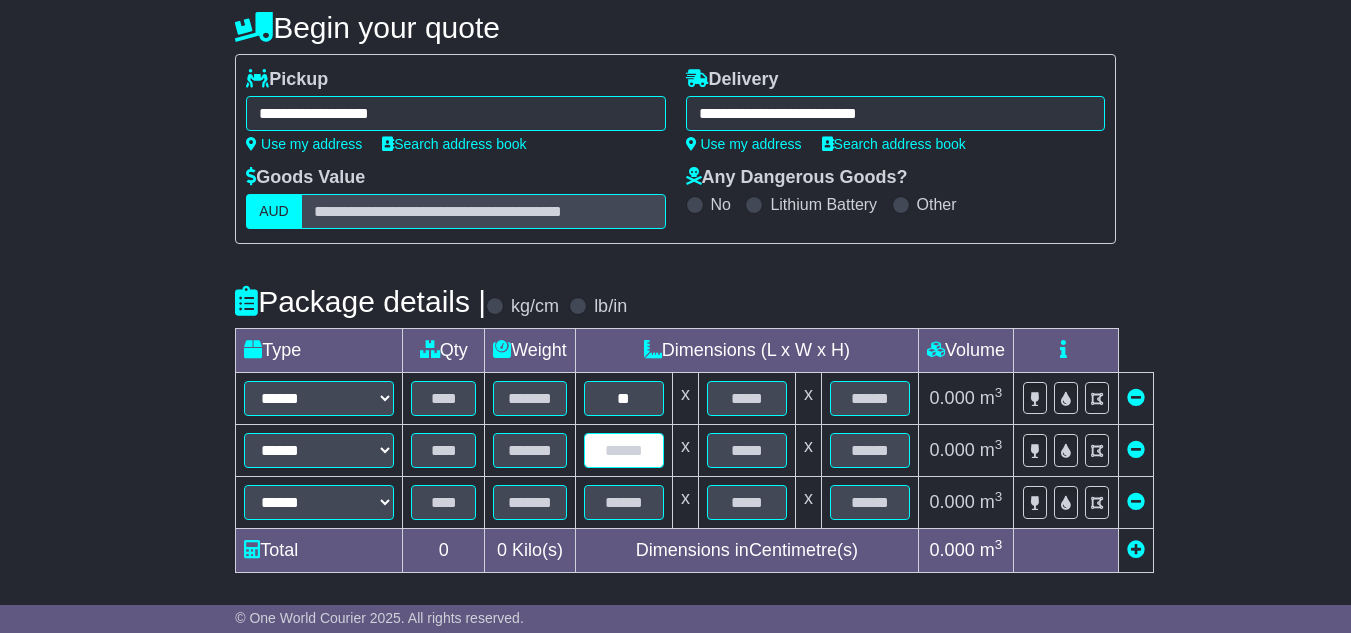 click at bounding box center [624, 450] 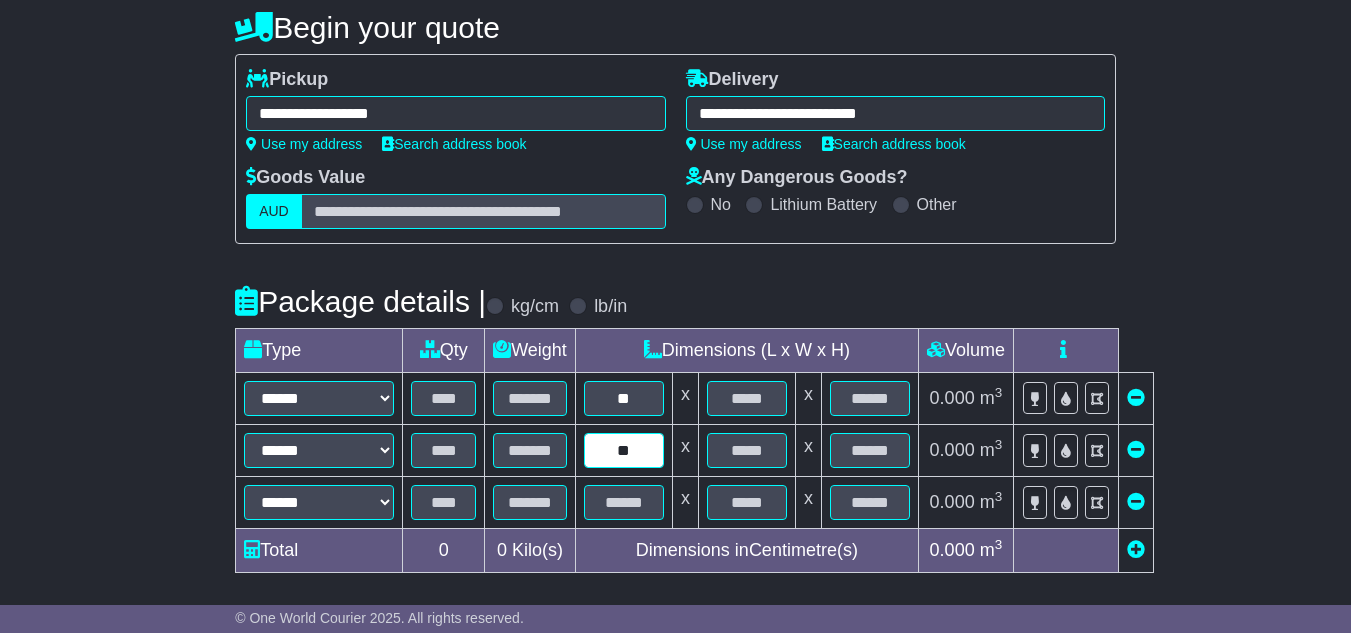 type on "**" 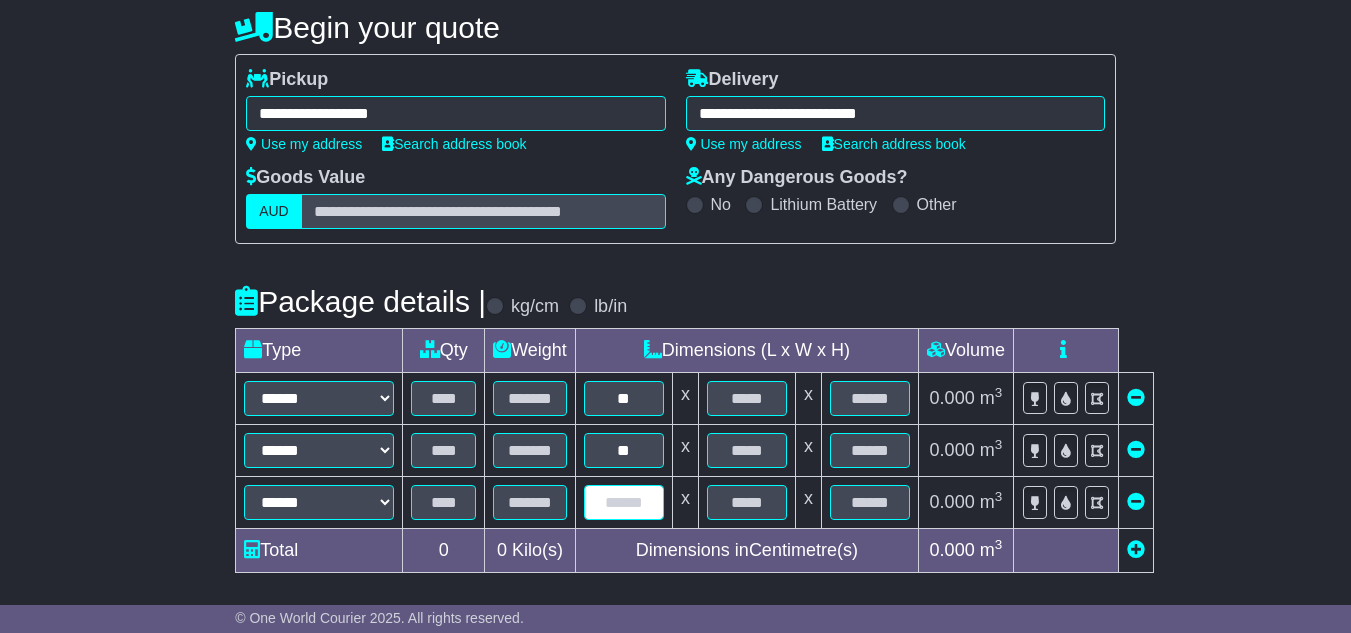 click at bounding box center [624, 502] 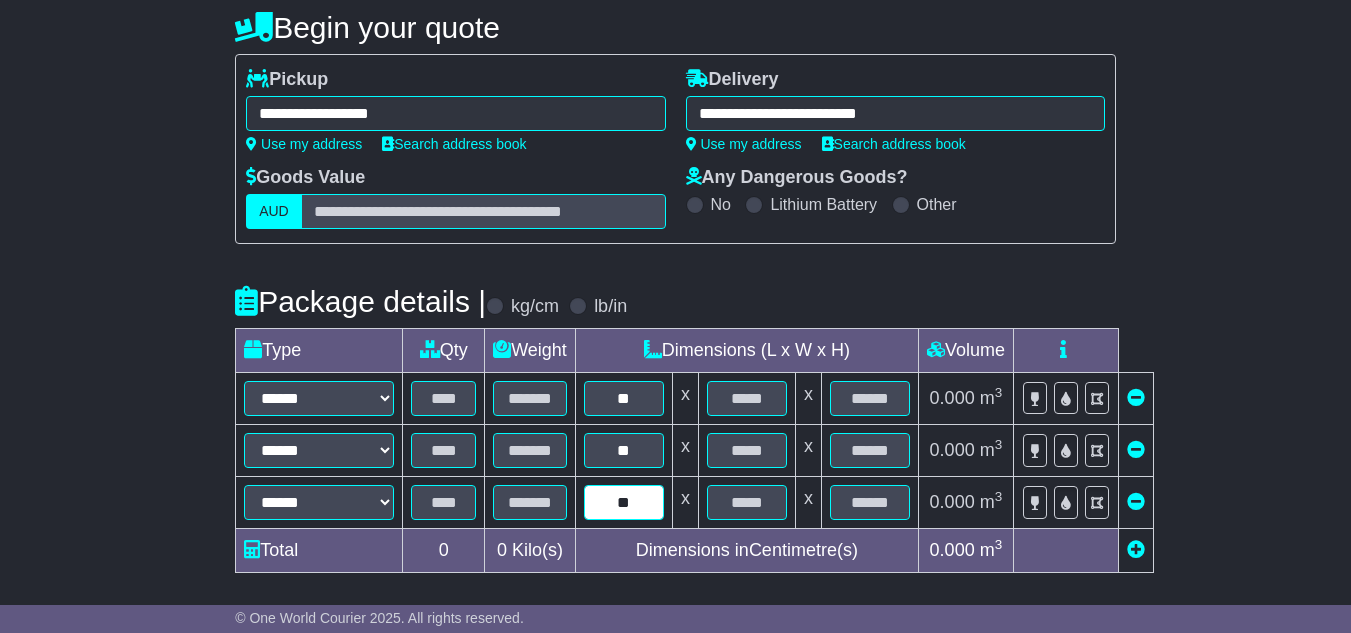 type on "**" 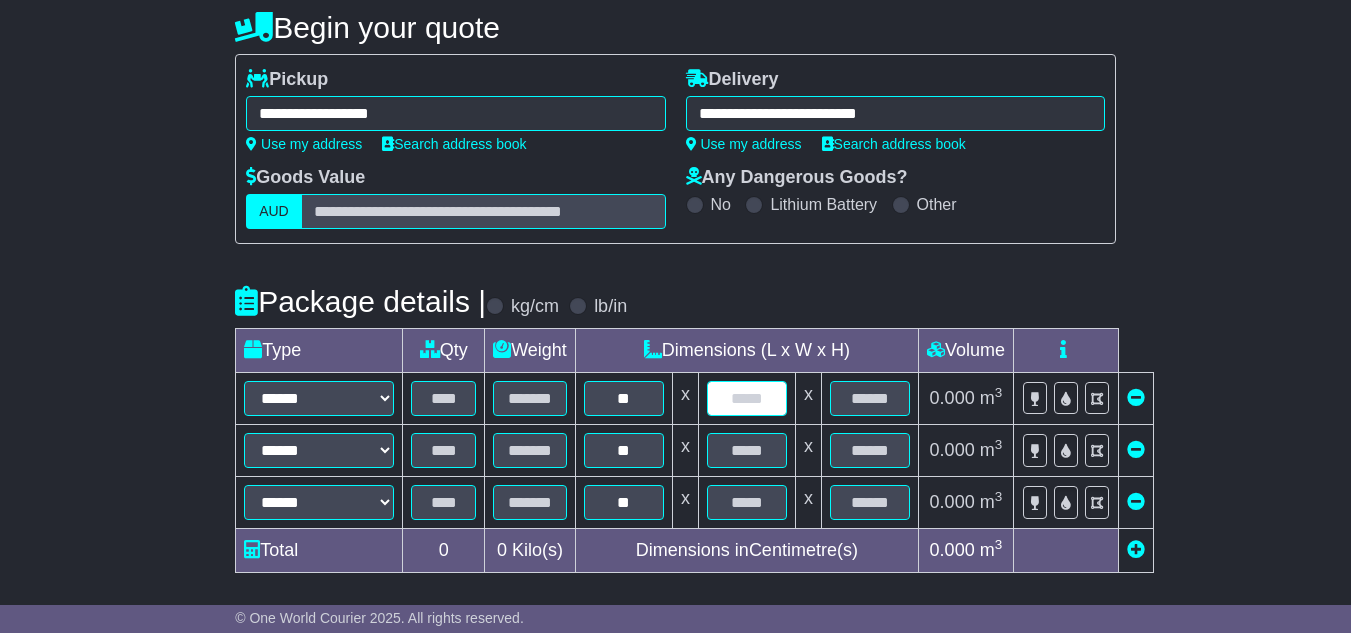 click at bounding box center [747, 398] 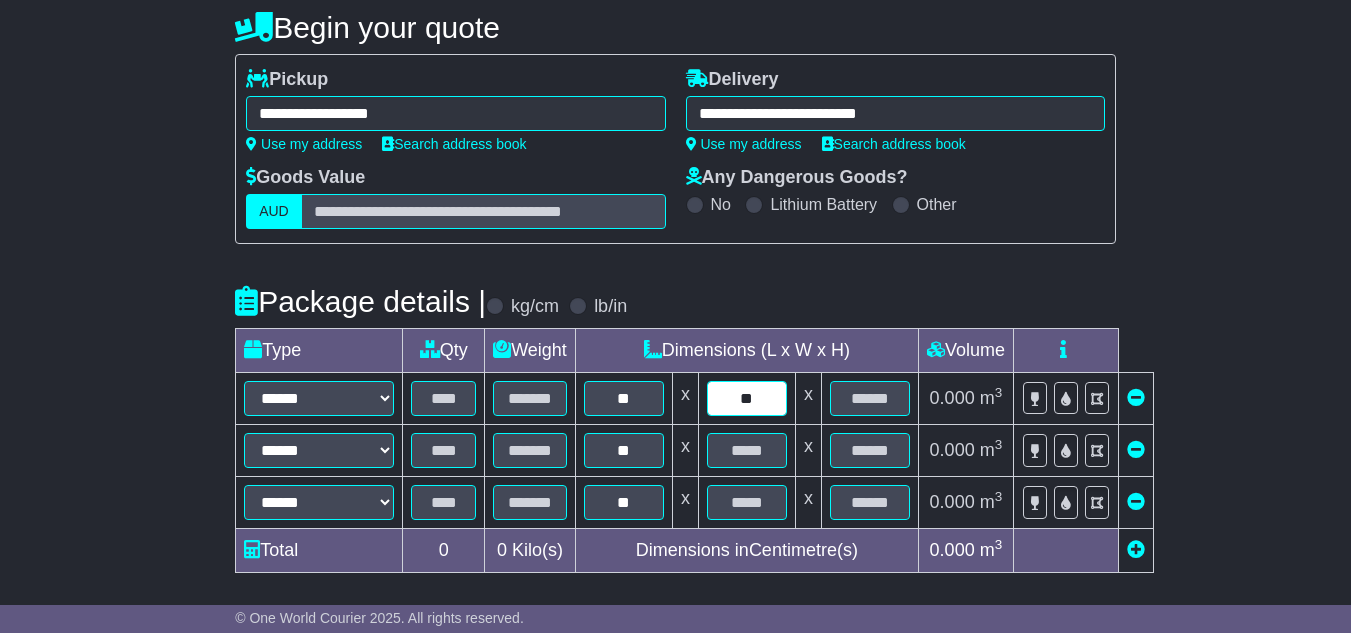 type on "**" 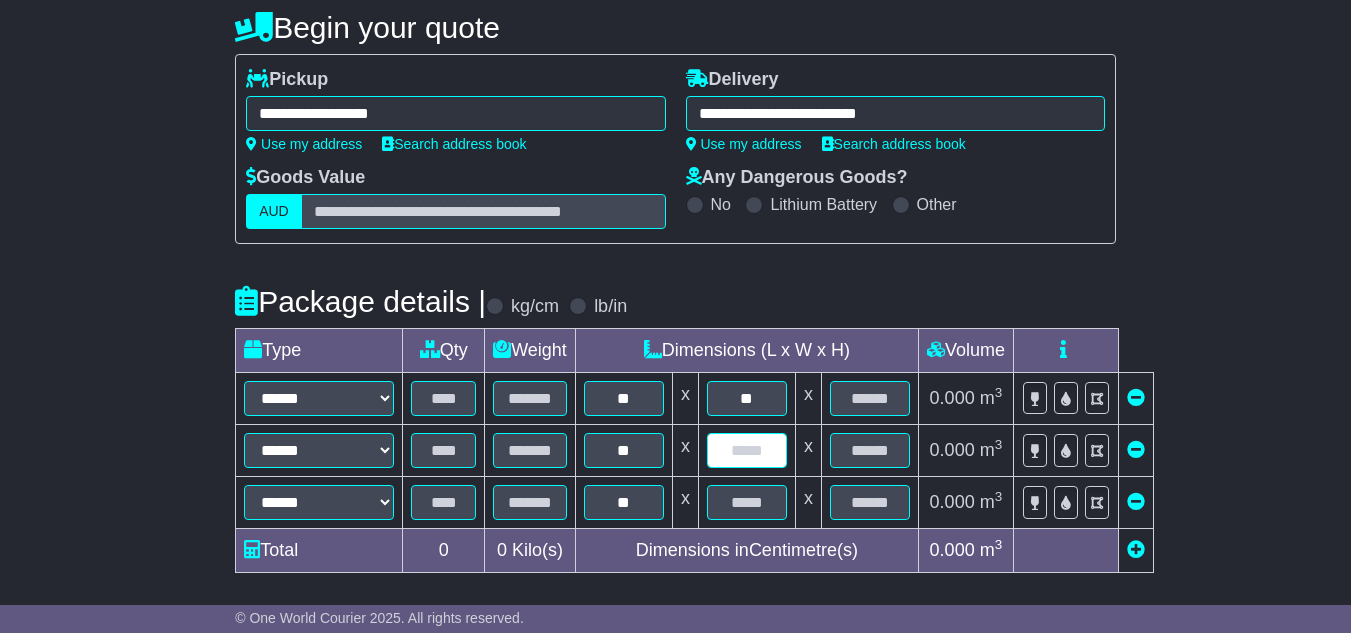 click at bounding box center [747, 450] 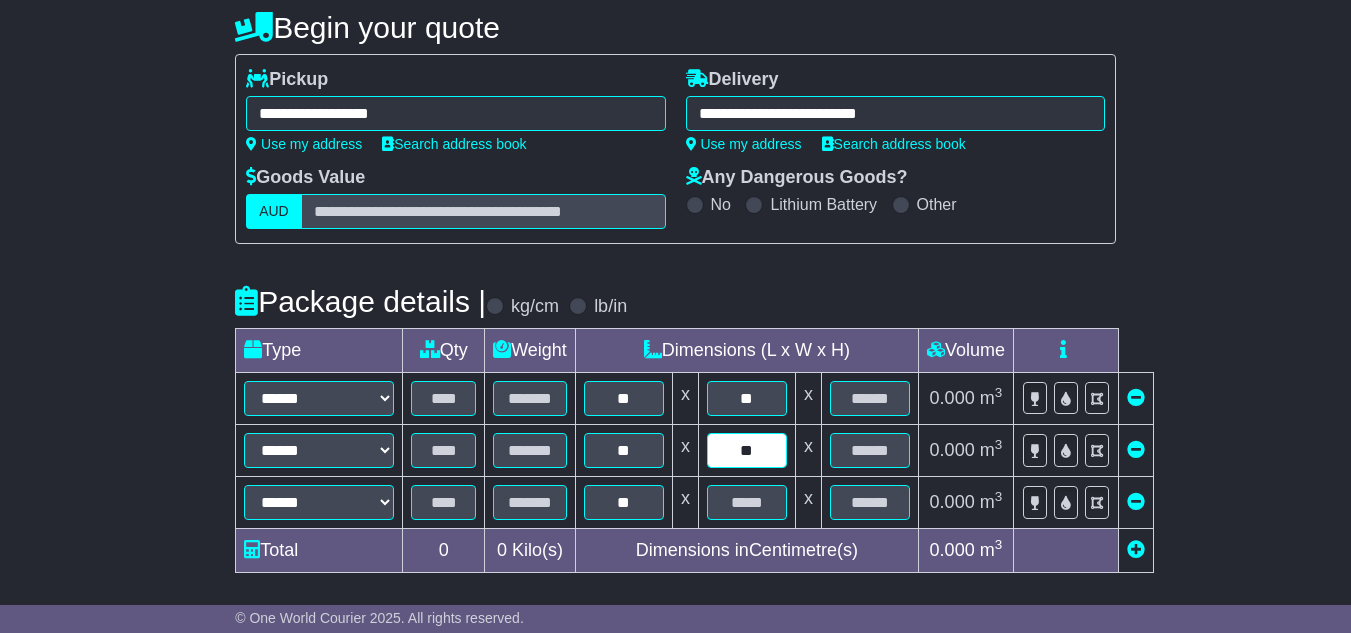 type on "**" 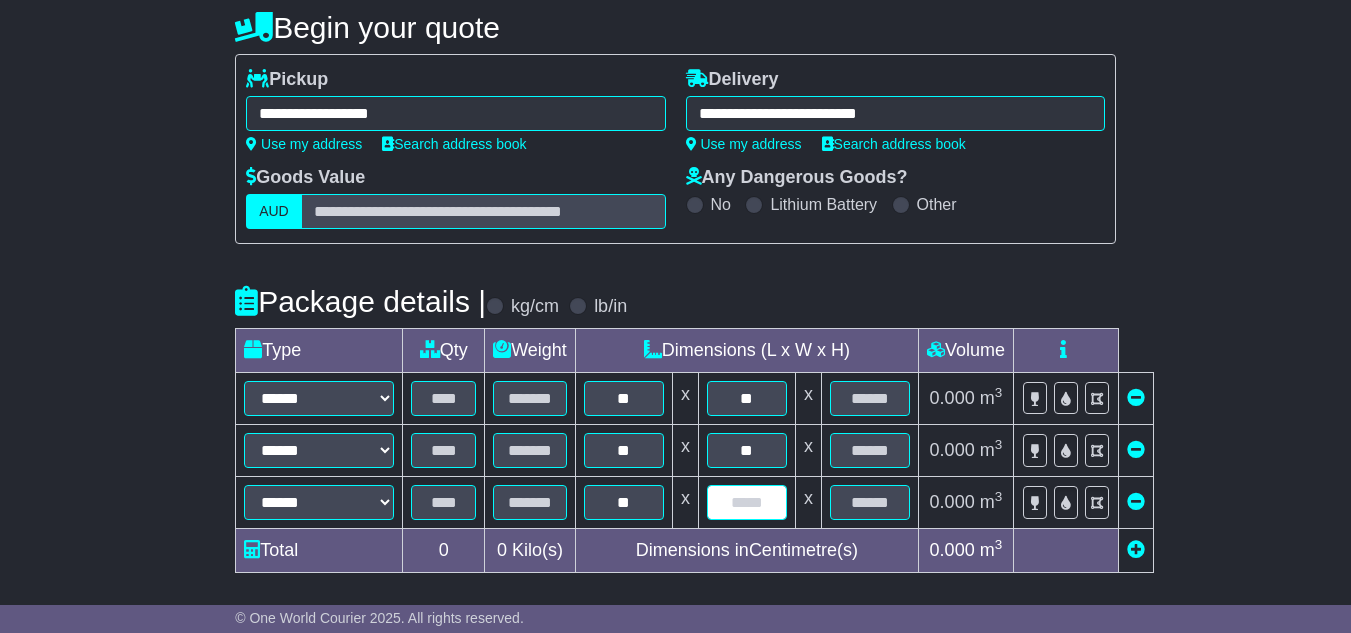 click at bounding box center [747, 502] 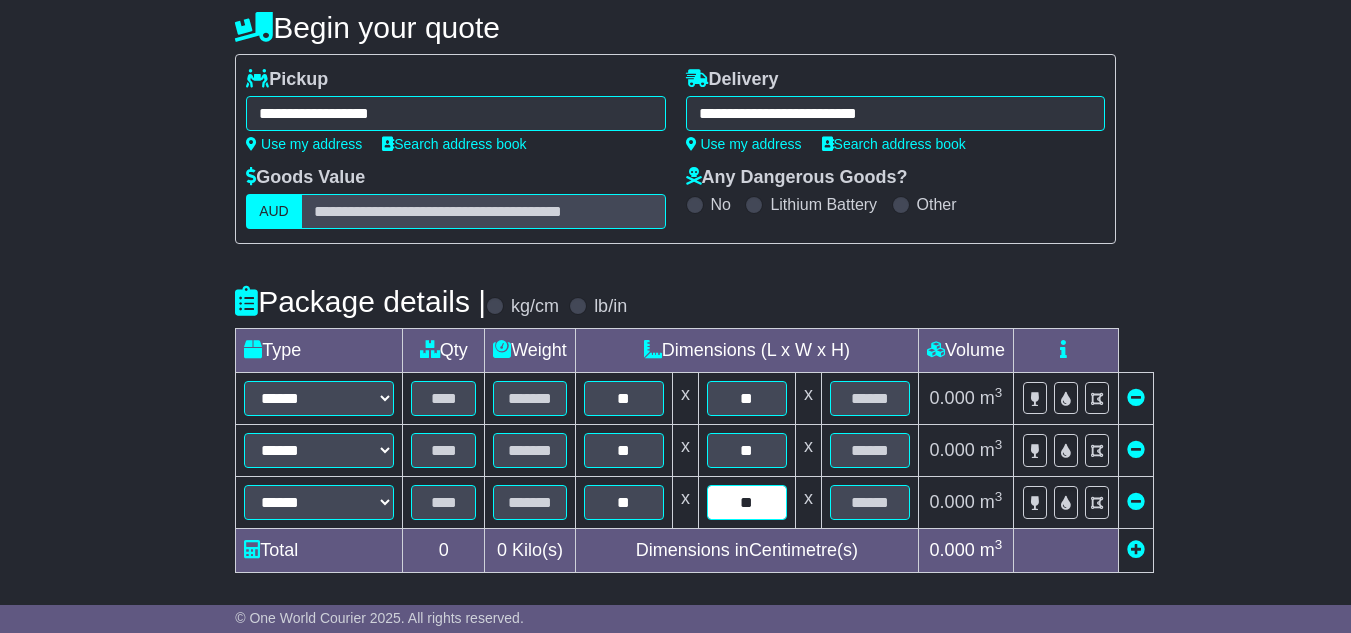 type on "**" 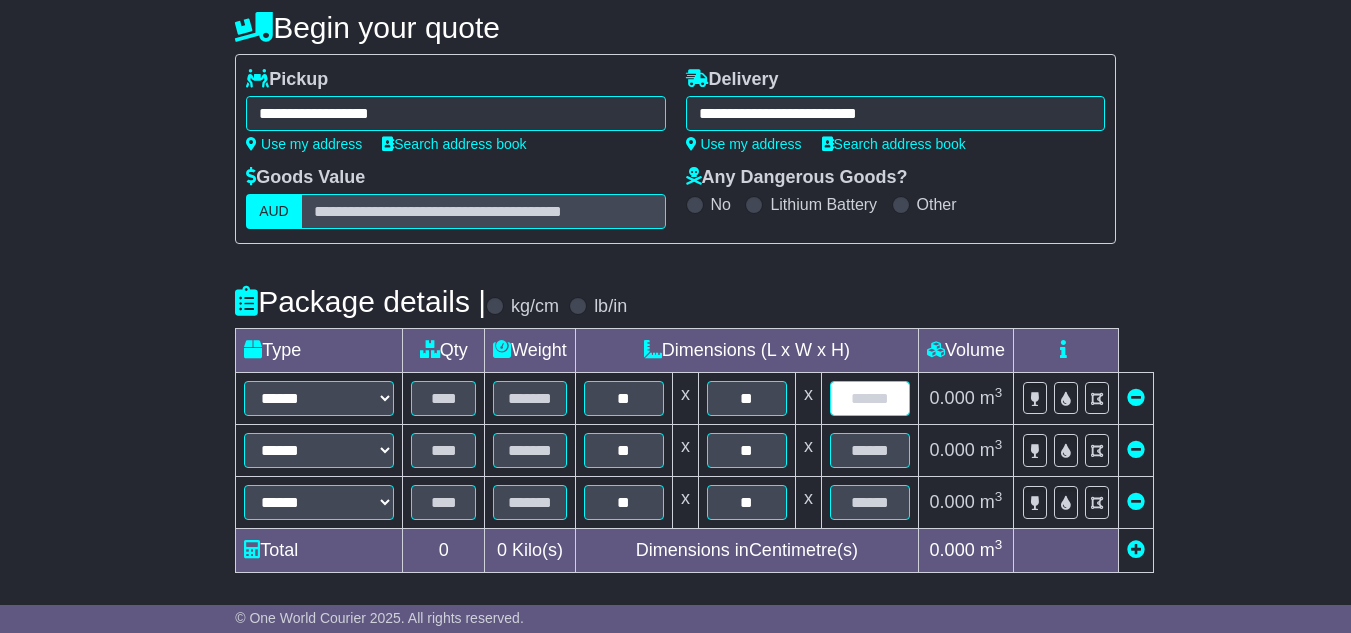 click at bounding box center [870, 398] 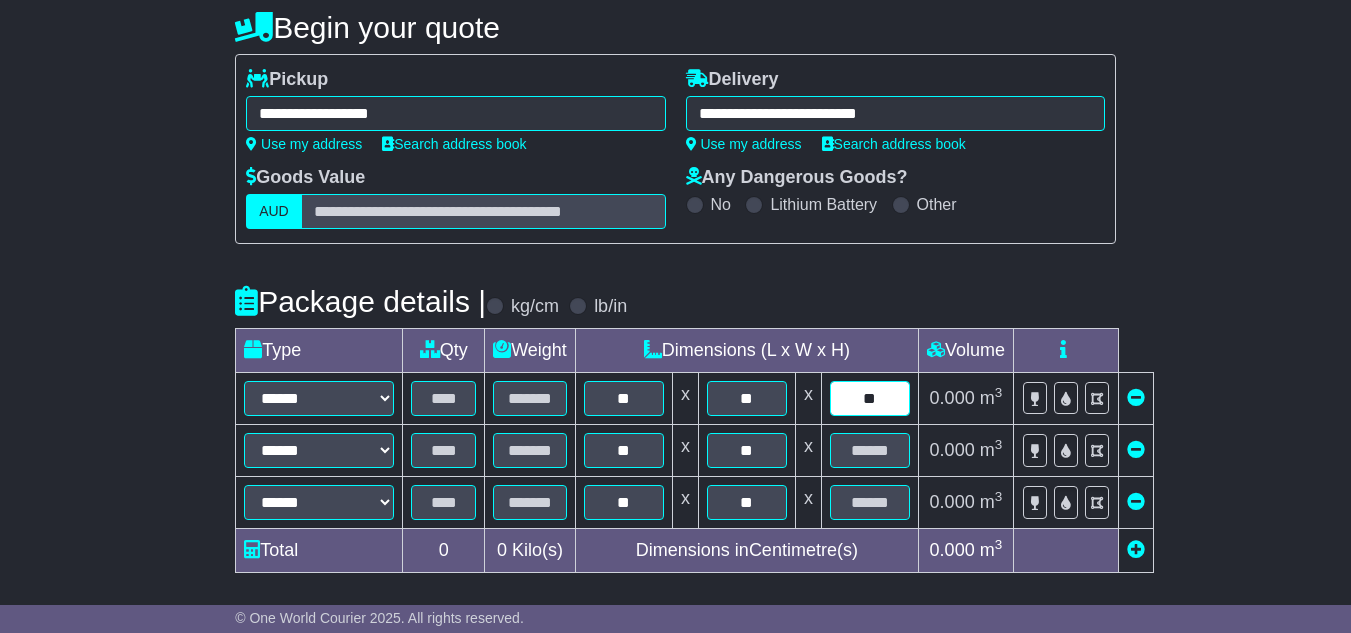 type on "**" 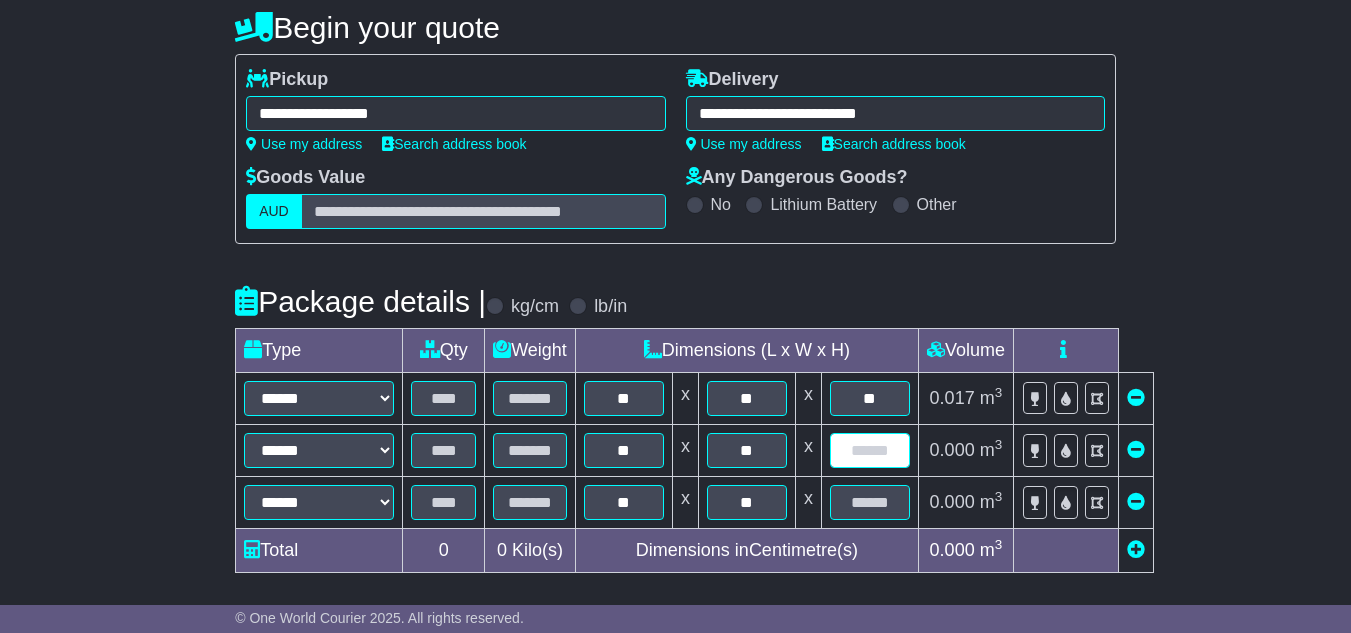 click at bounding box center [870, 450] 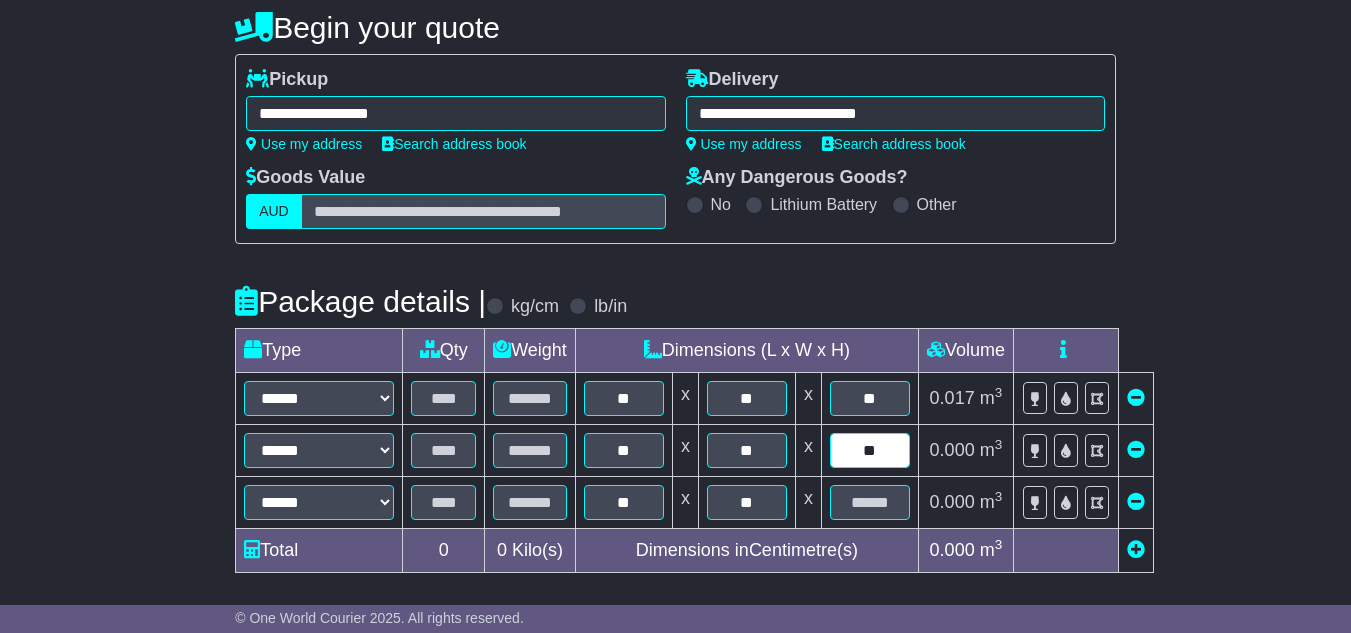 type on "**" 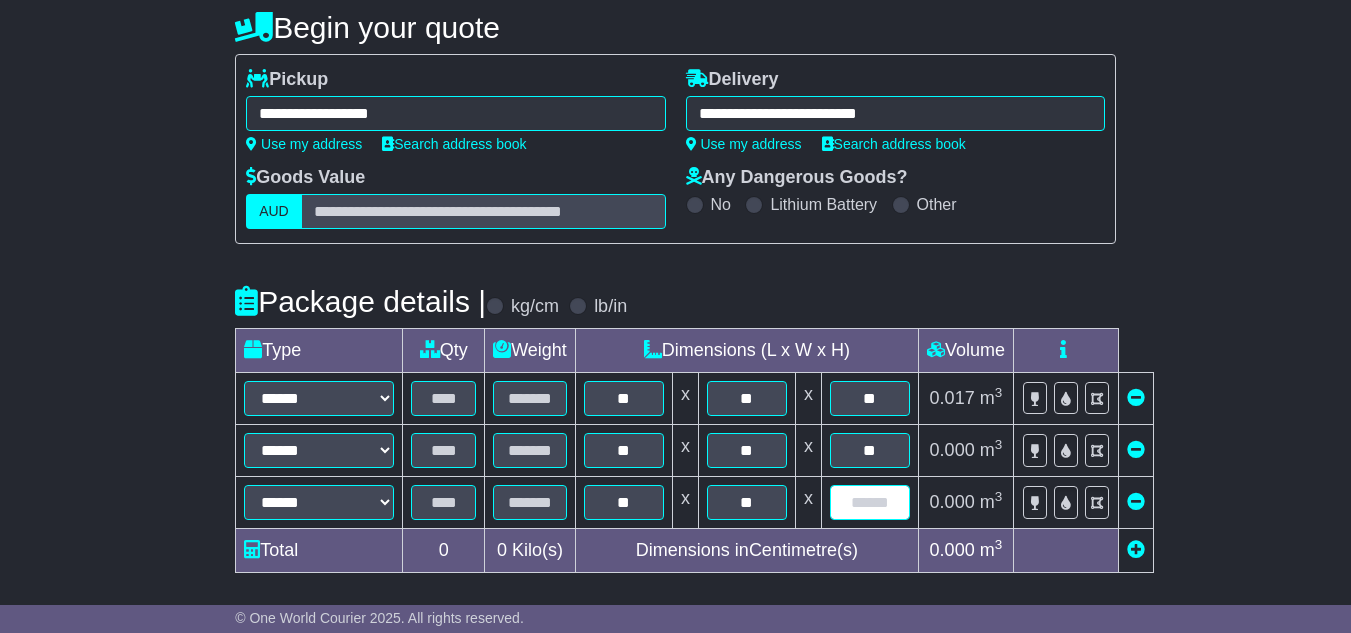 click at bounding box center [870, 502] 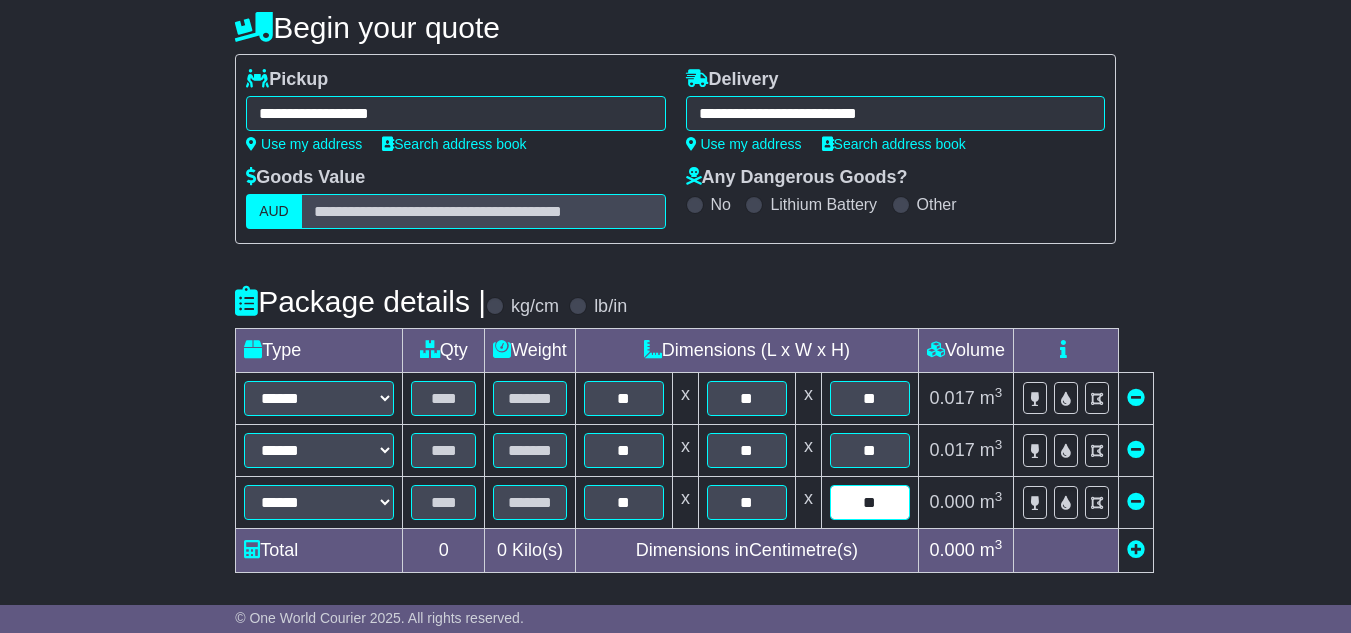 type on "**" 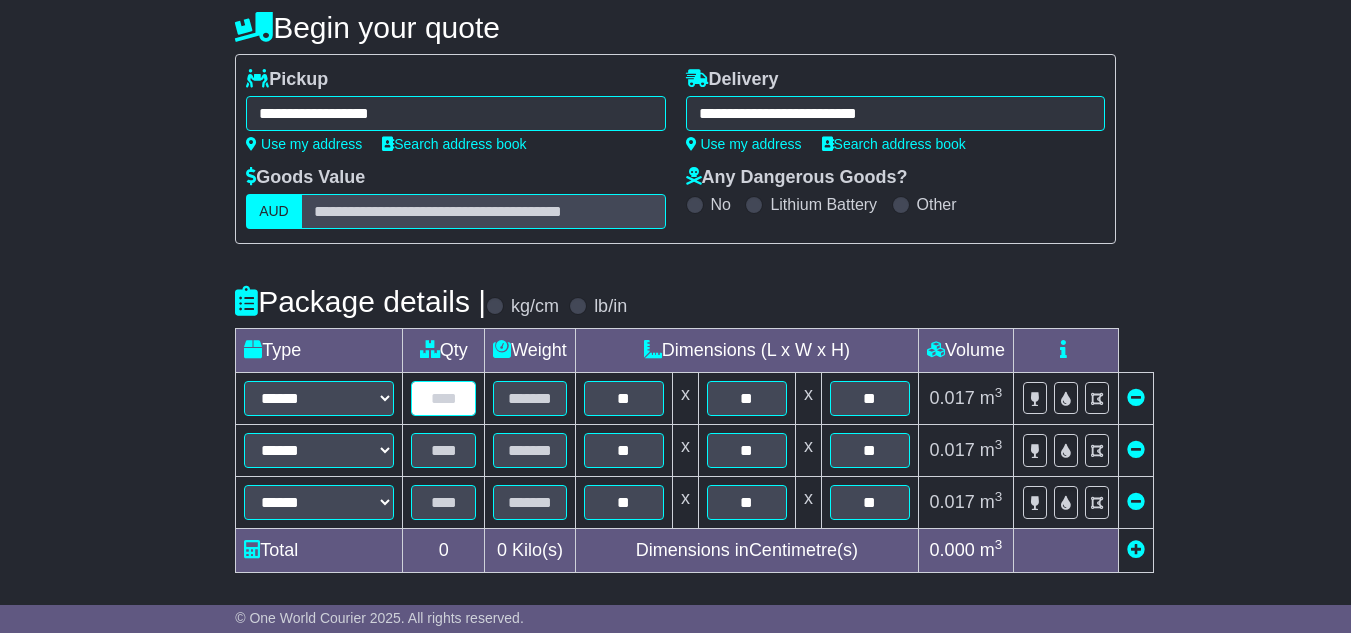 click at bounding box center (443, 398) 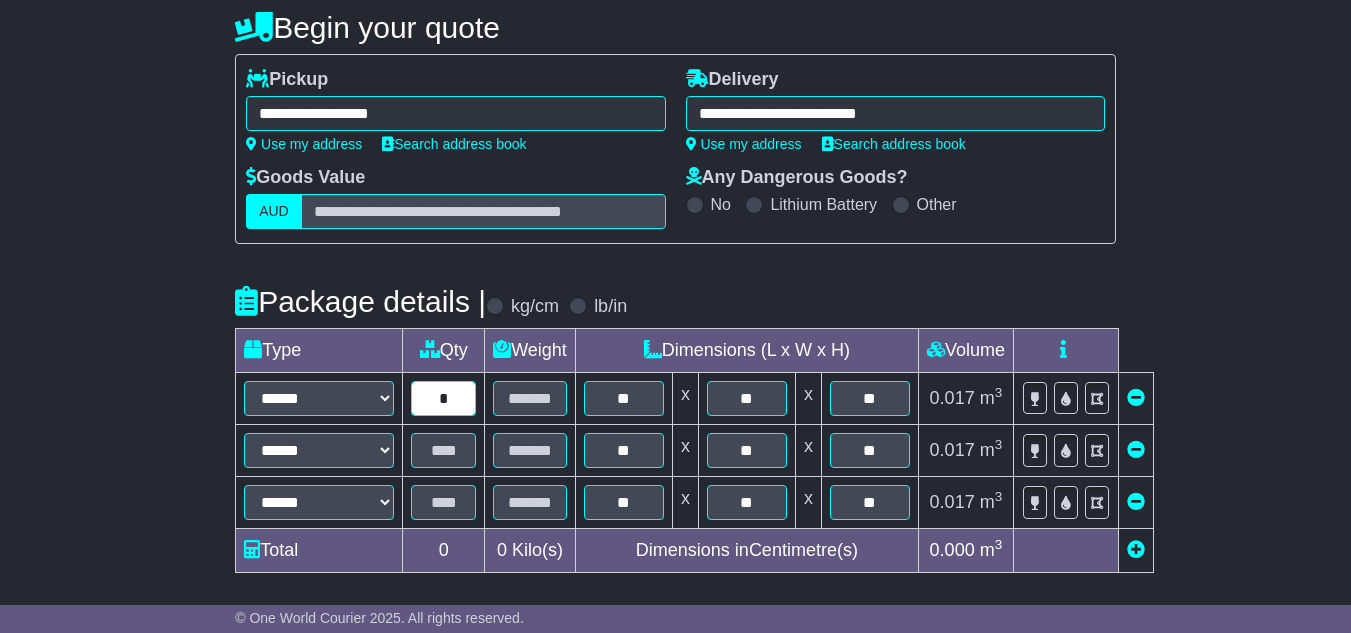 type on "*" 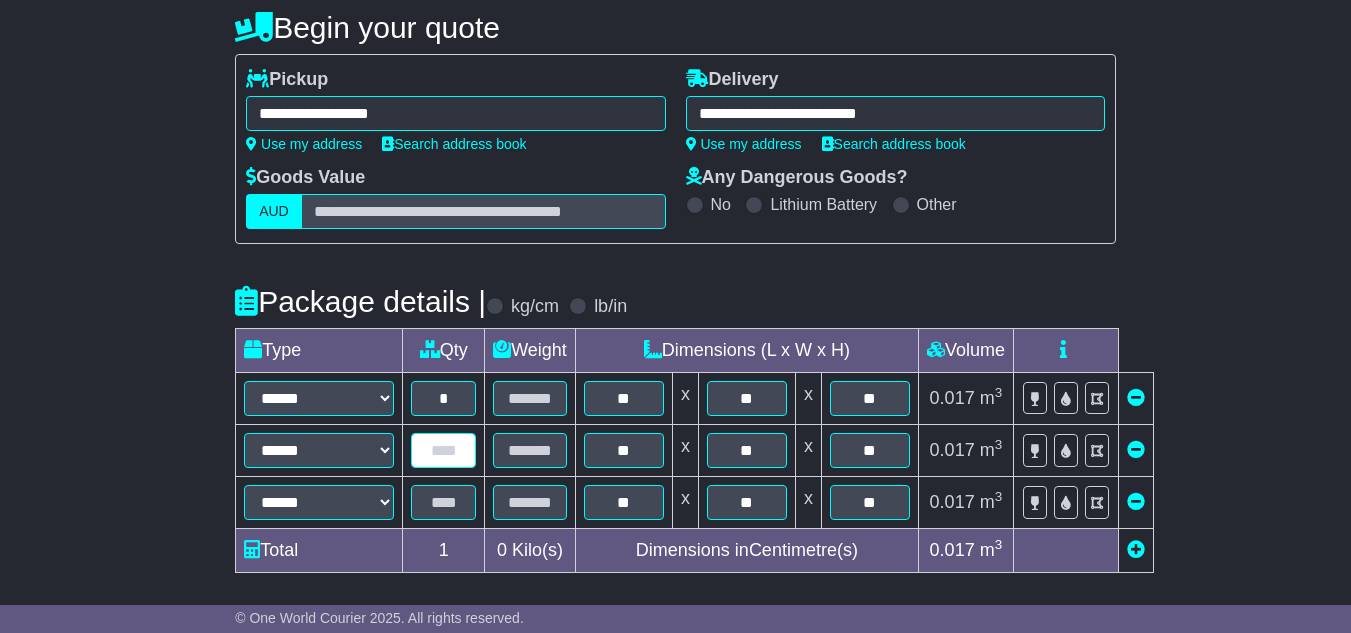 click at bounding box center (443, 450) 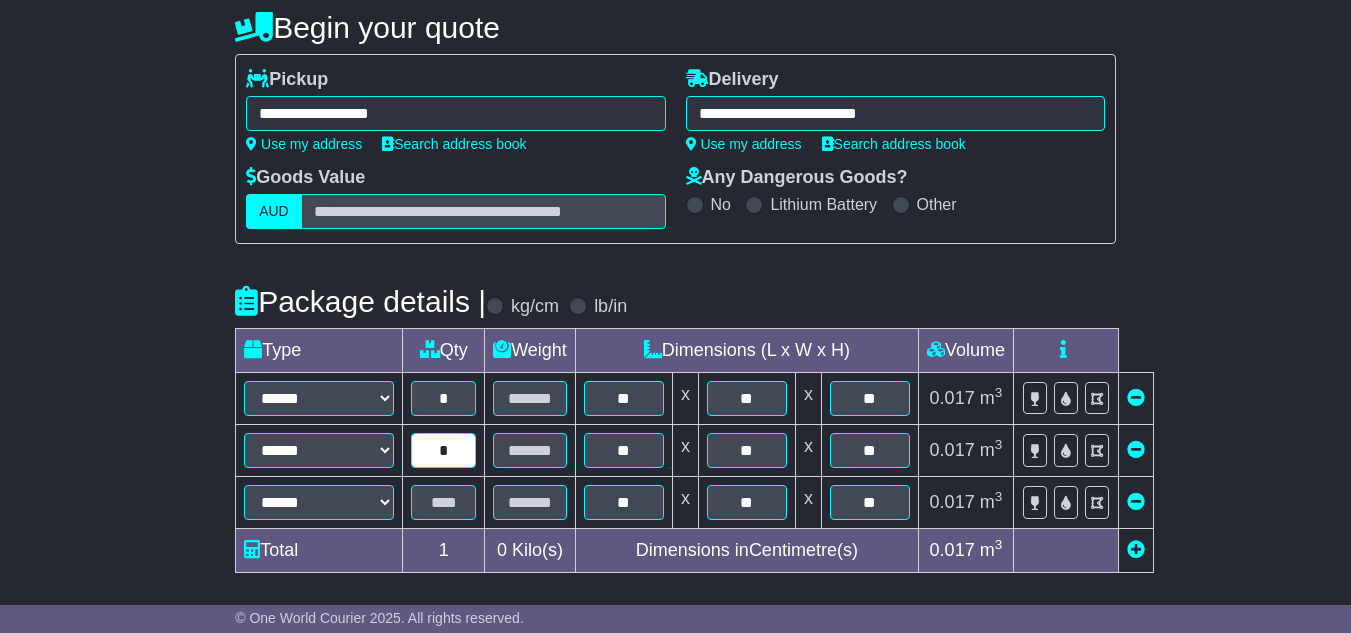 type on "*" 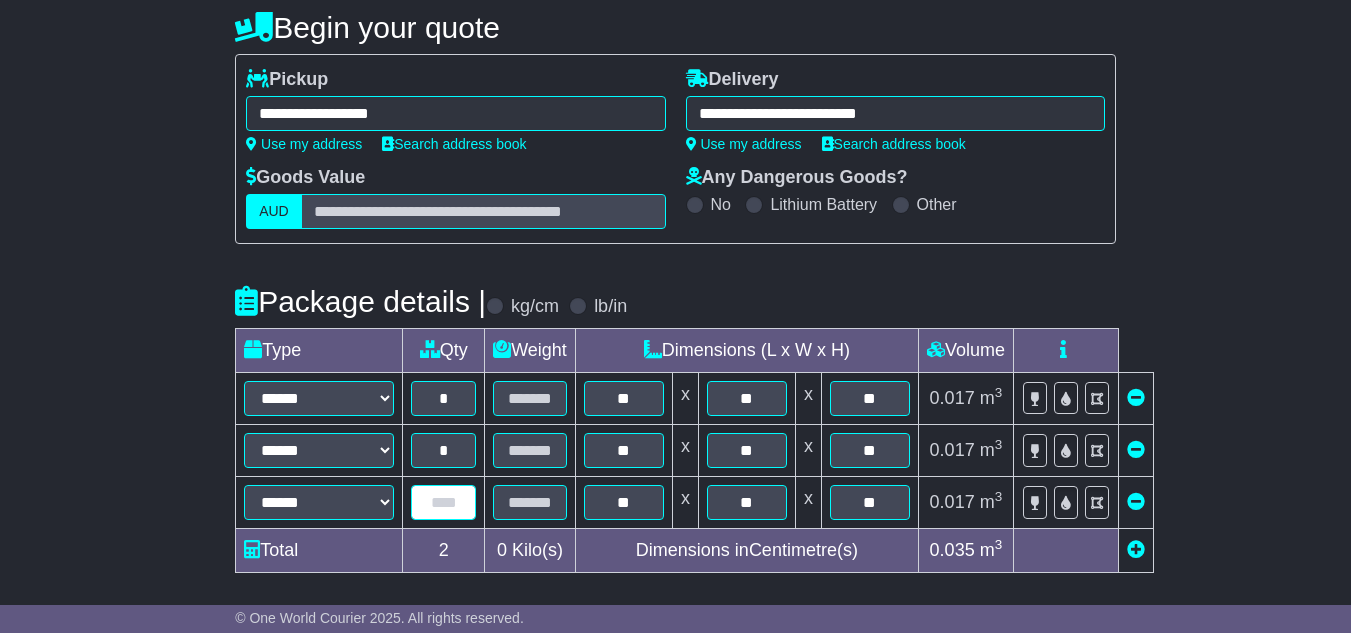 click at bounding box center [443, 502] 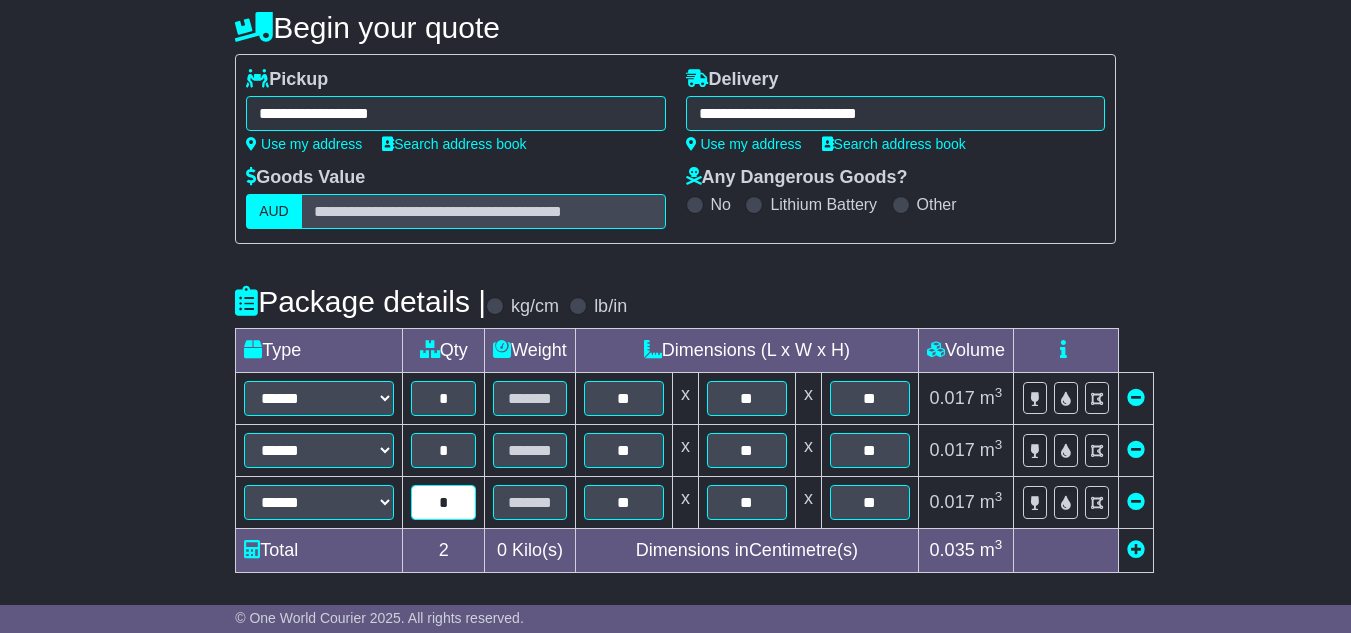 type on "*" 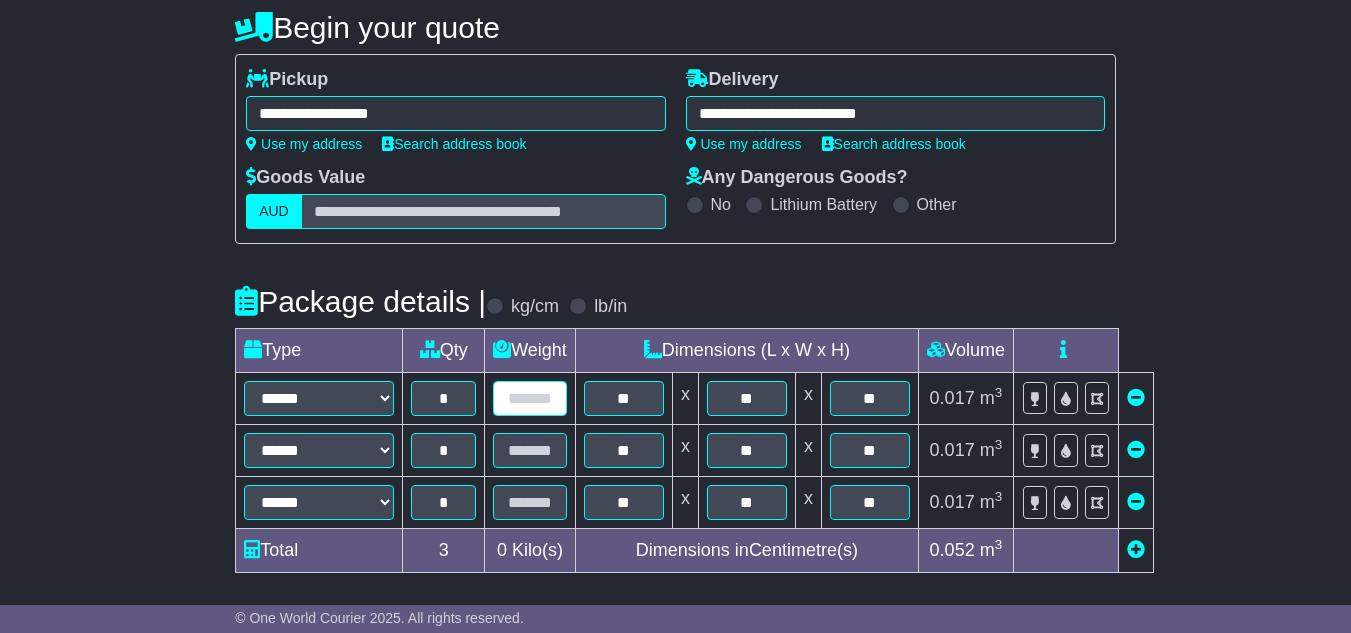 click at bounding box center (530, 398) 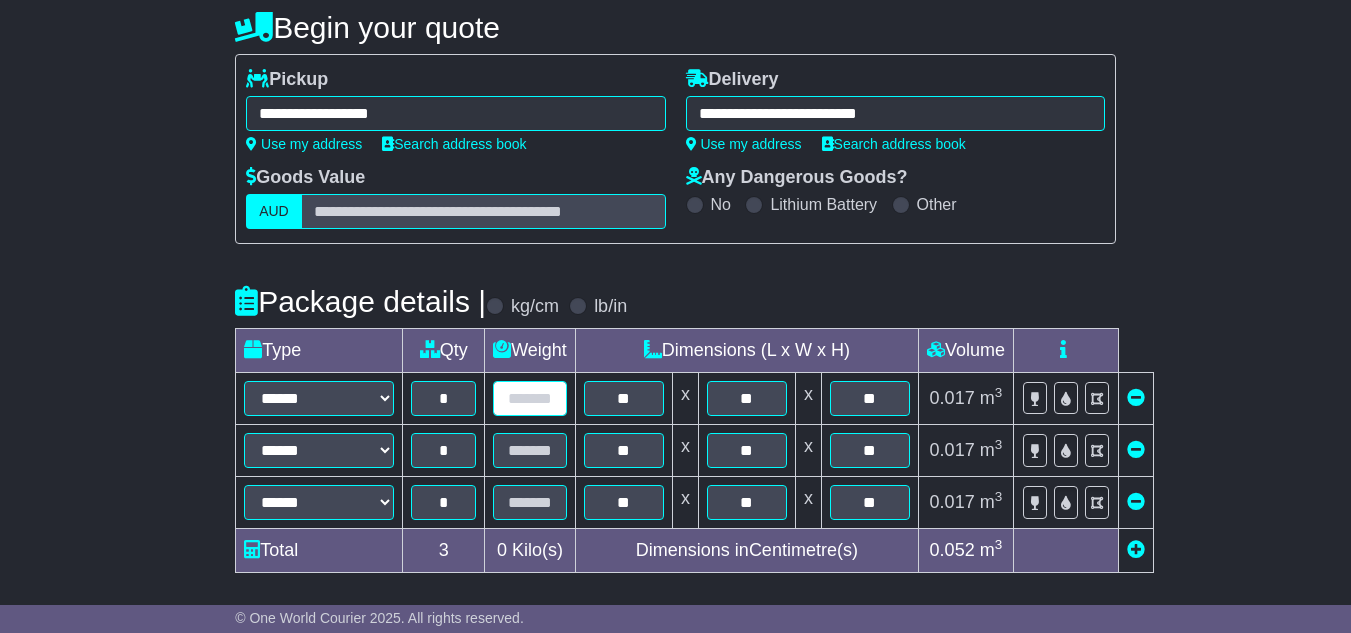 click at bounding box center [530, 398] 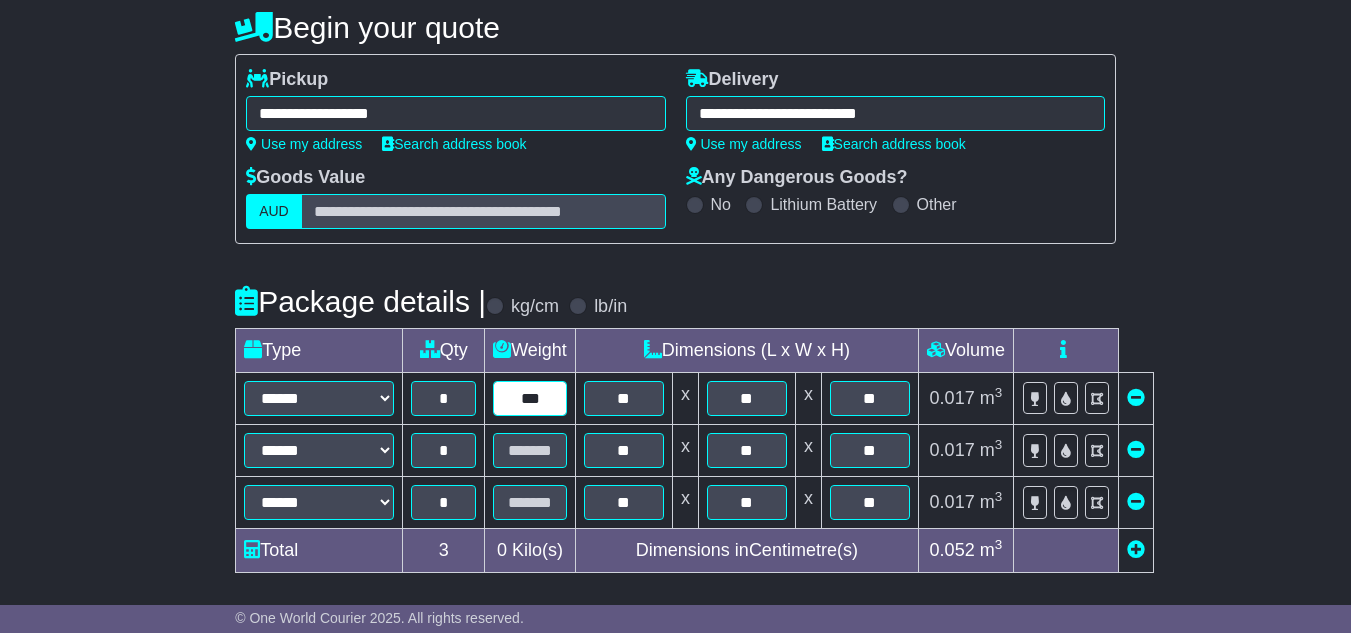 type on "***" 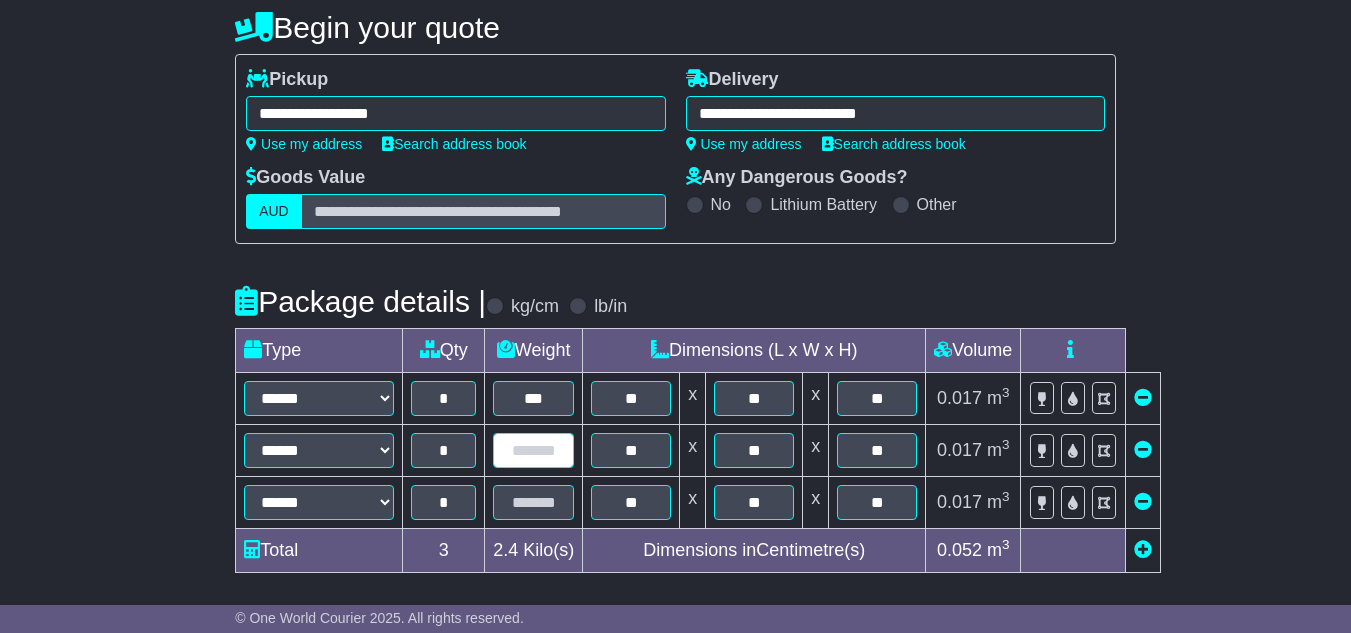 click at bounding box center (533, 450) 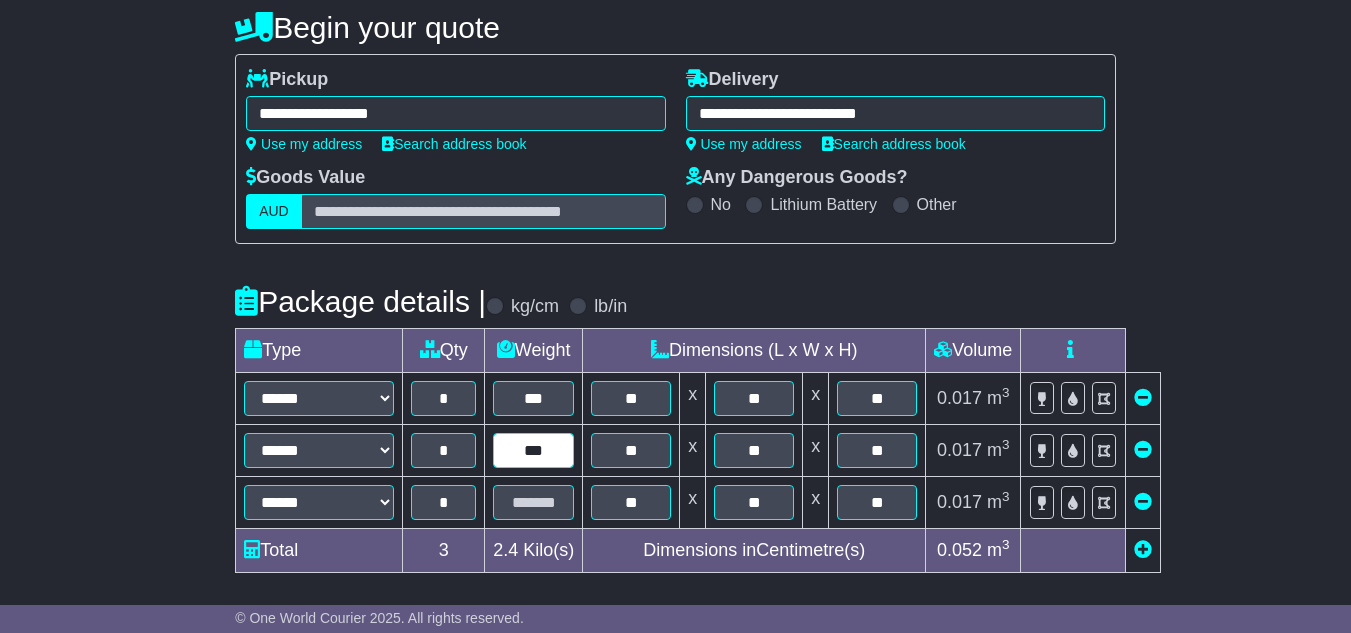 type on "***" 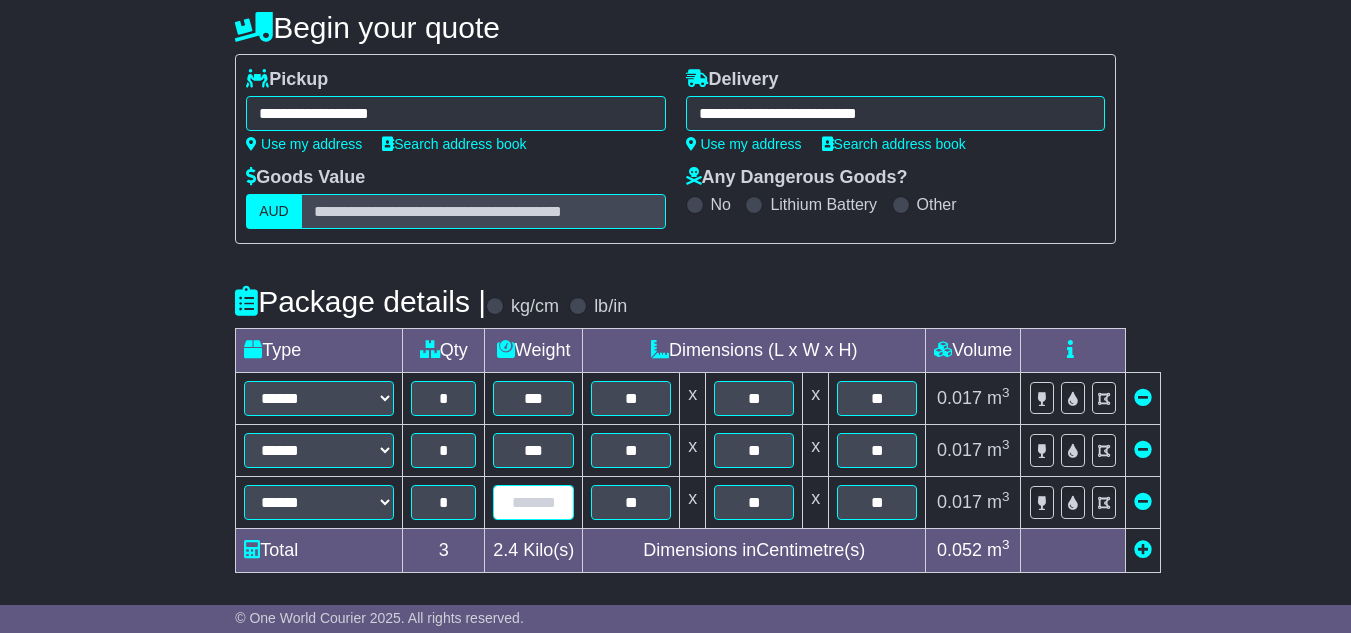 click at bounding box center (533, 502) 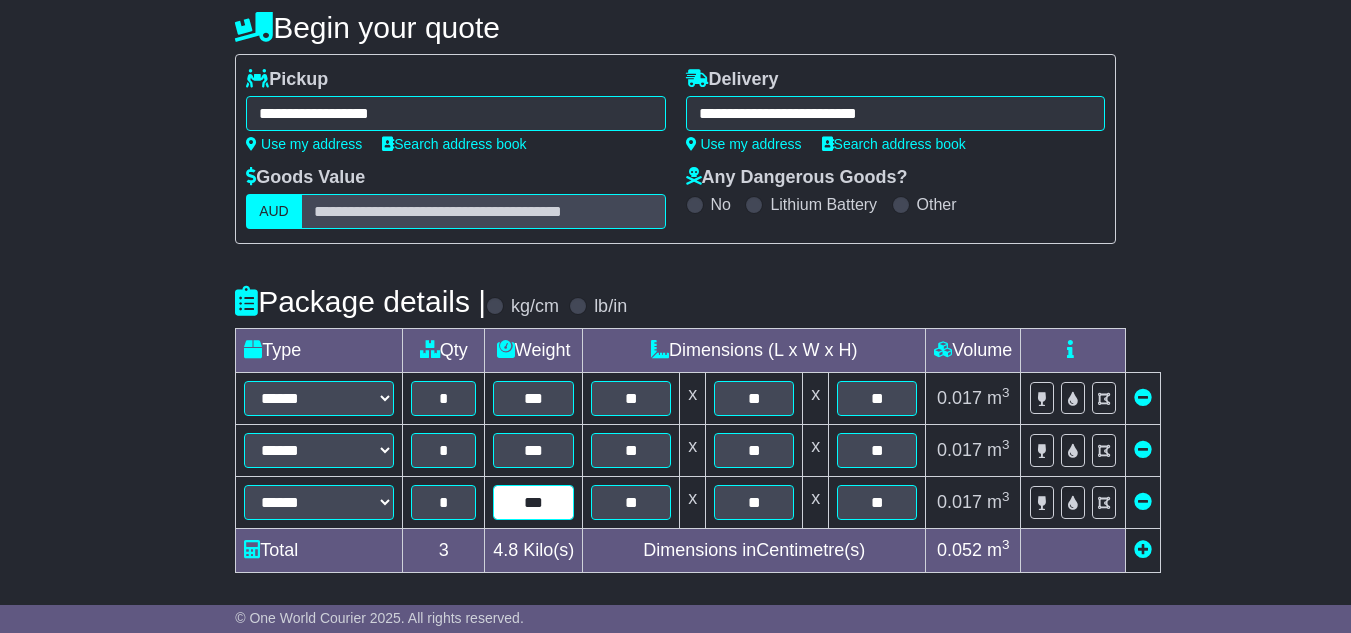 type on "***" 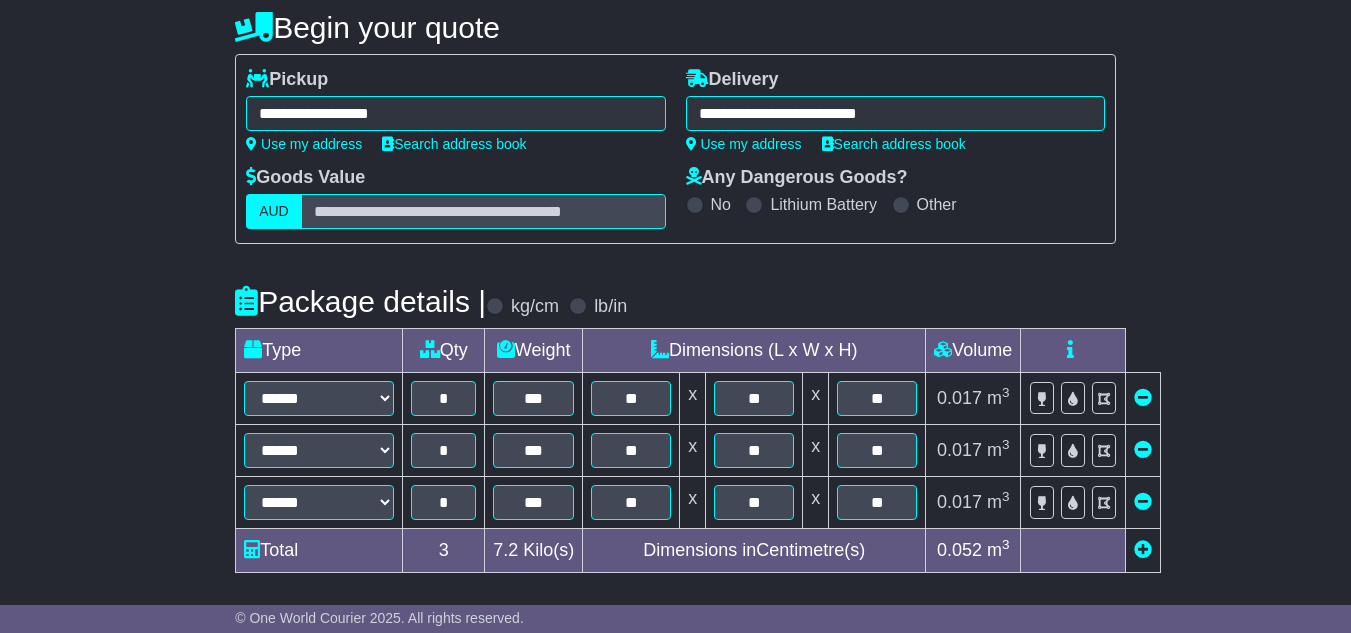 click on "**********" at bounding box center (675, 456) 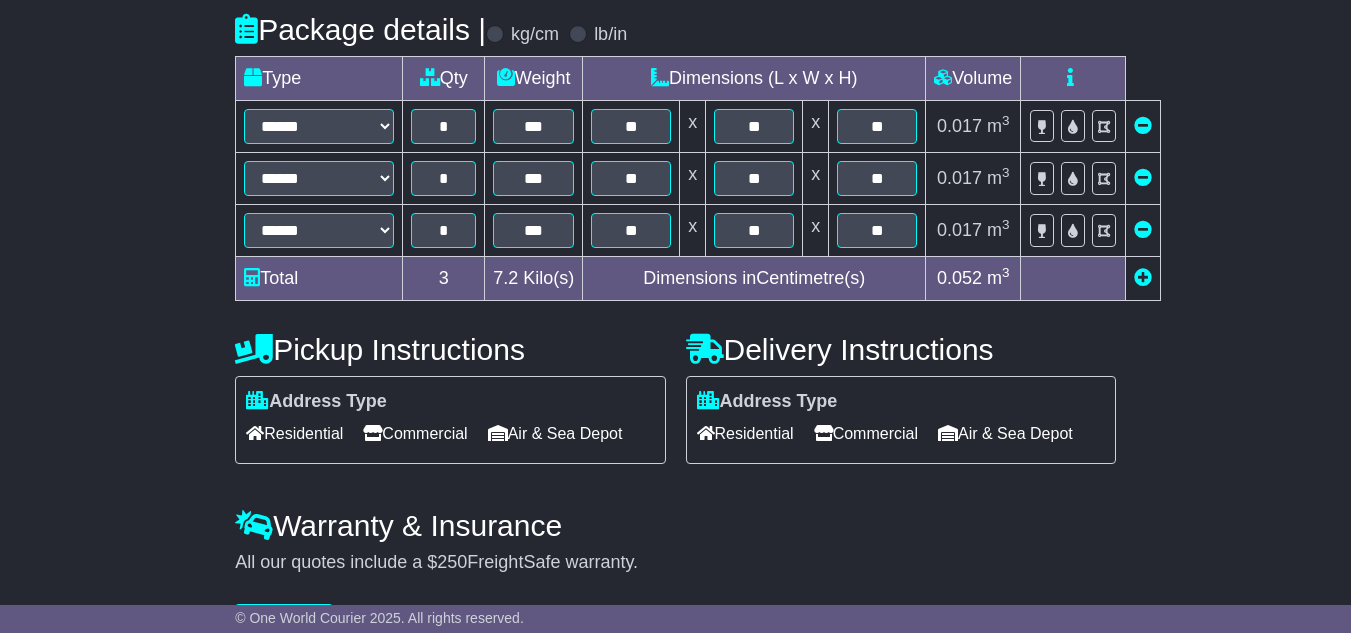 scroll, scrollTop: 562, scrollLeft: 0, axis: vertical 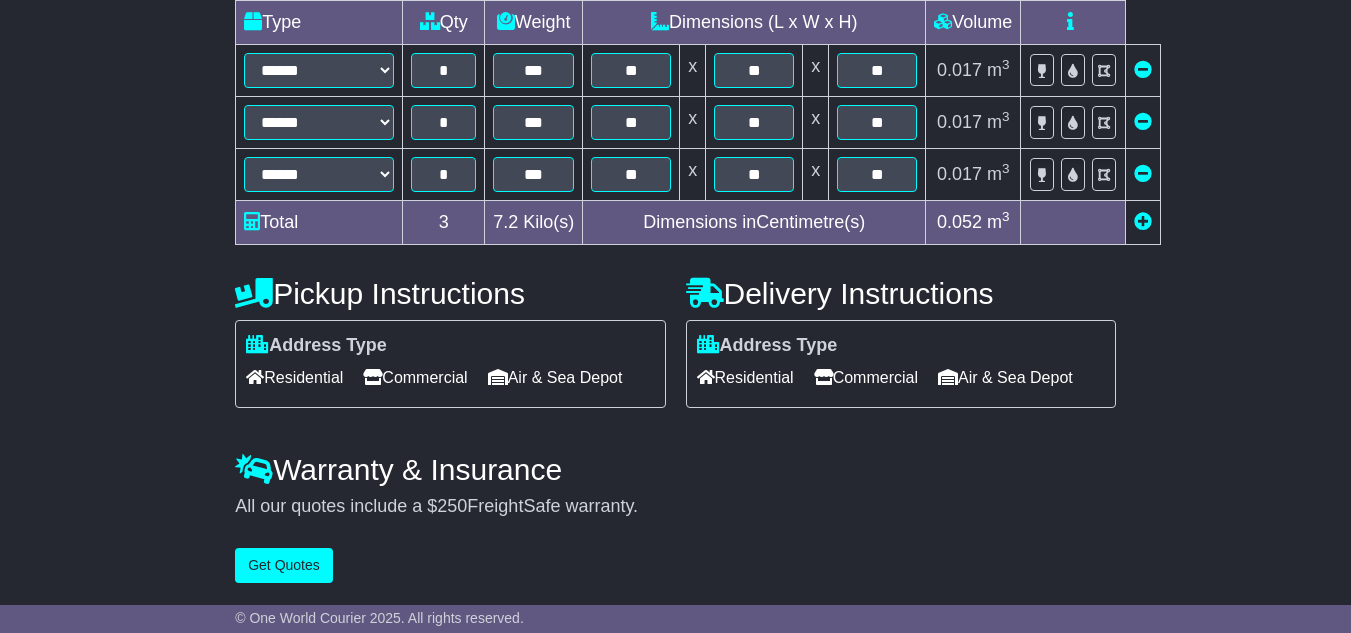 click on "Residential" at bounding box center (294, 377) 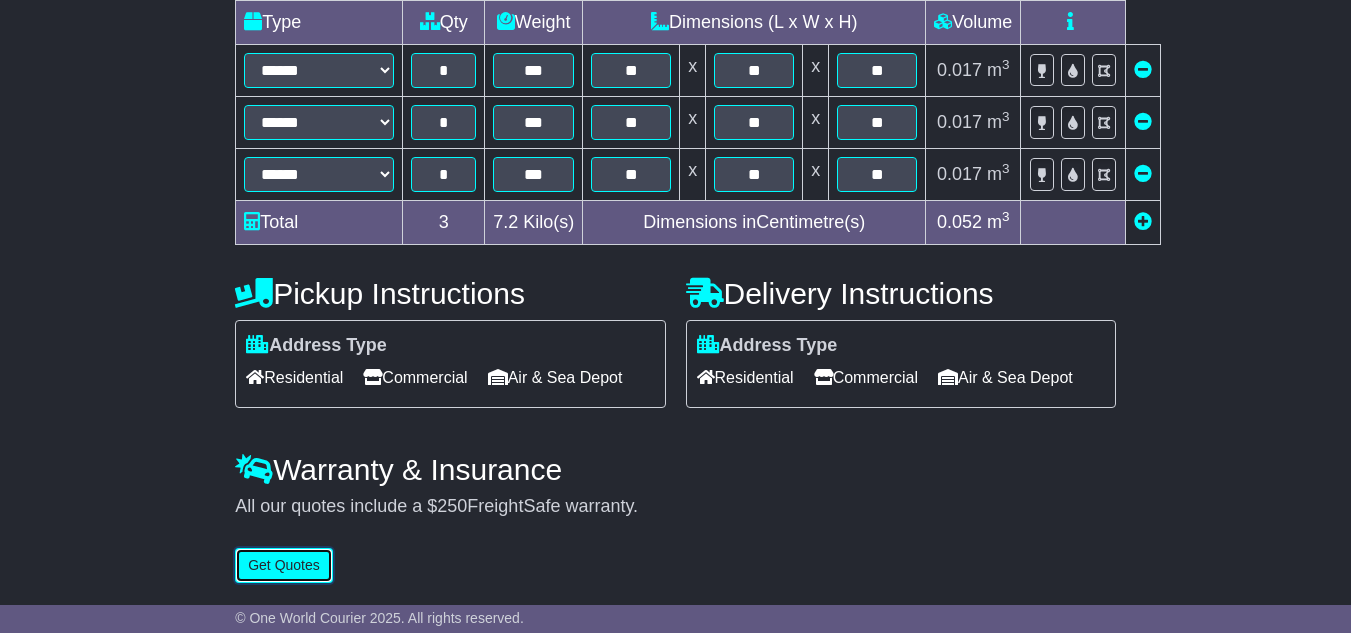 click on "Get Quotes" at bounding box center (284, 565) 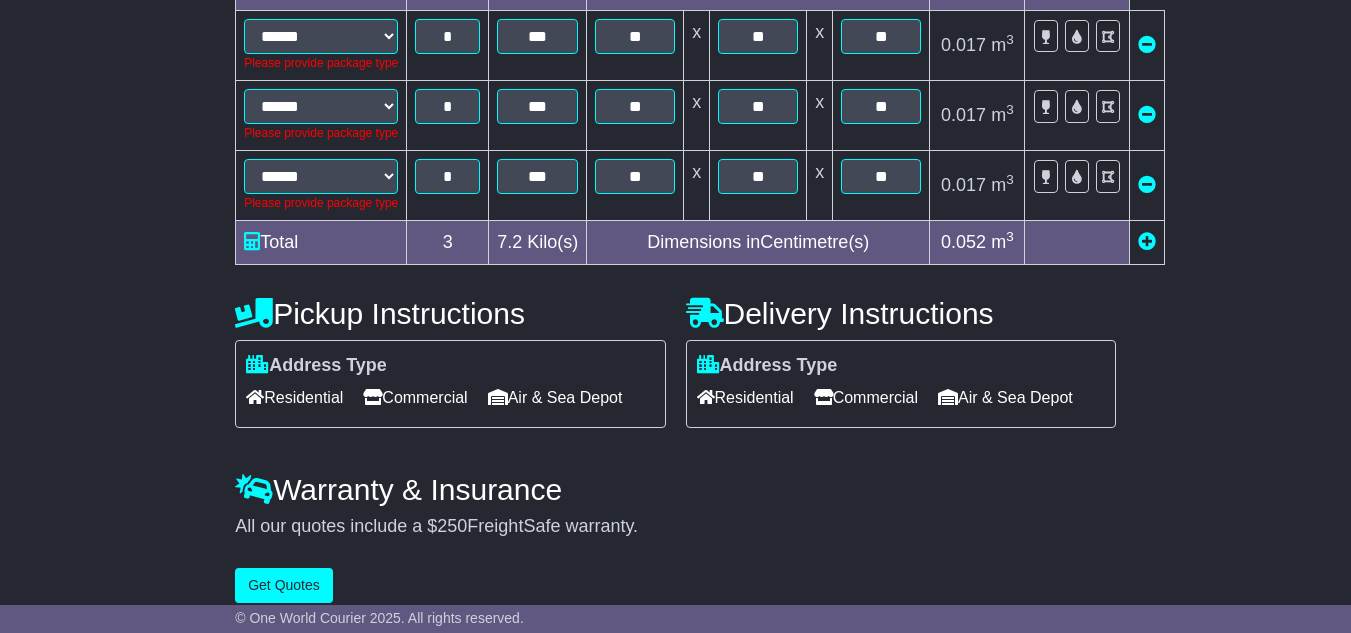 click on "Please provide package type" at bounding box center (321, 63) 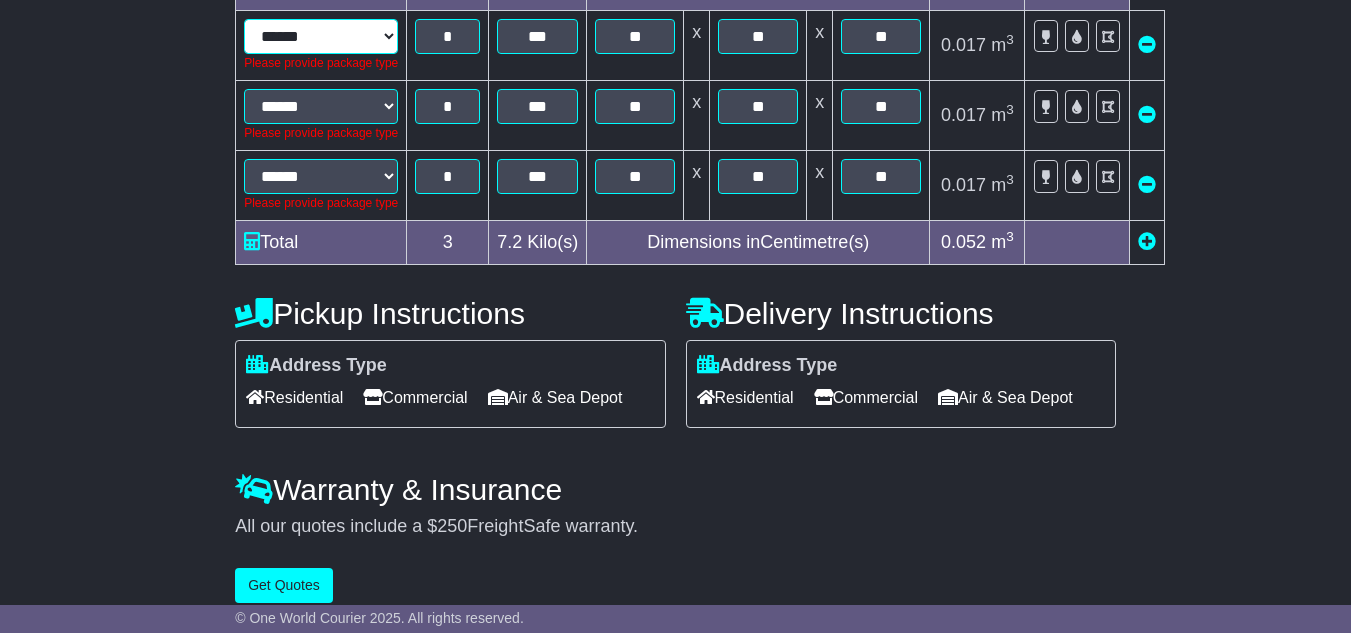click on "****** ****** *** ******** ***** **** **** ****** *** *******" at bounding box center [321, 36] 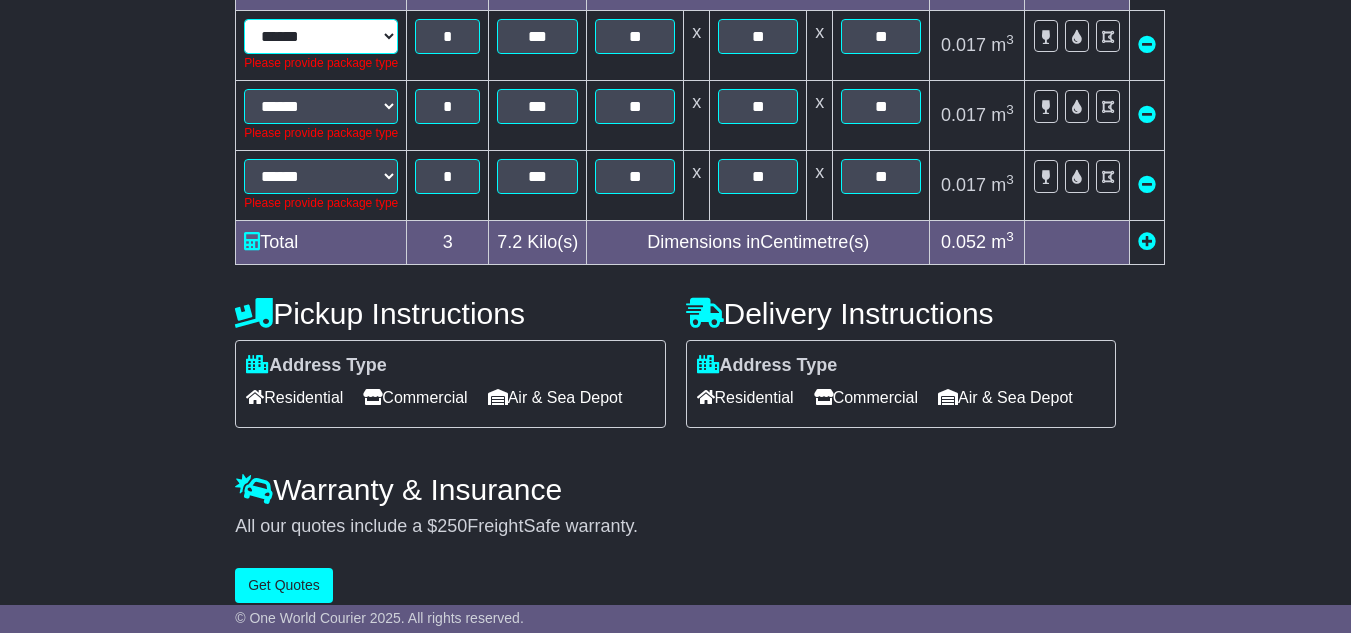 select on "*****" 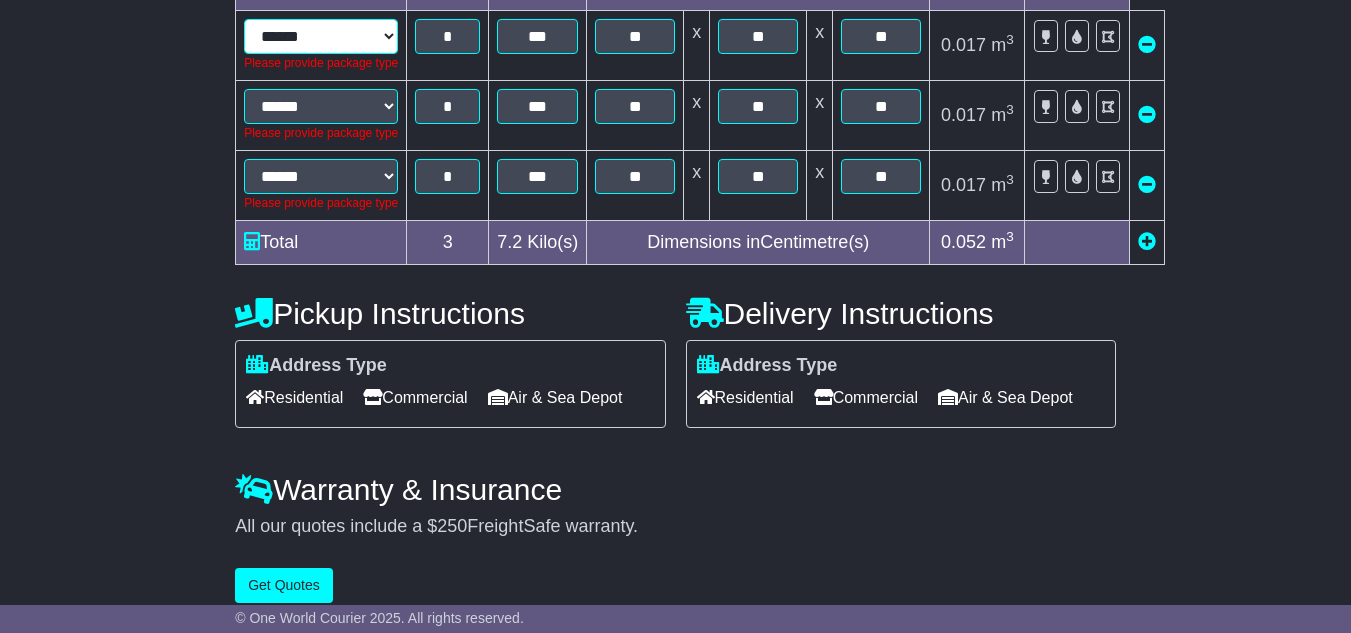 click on "****** ****** *** ******** ***** **** **** ****** *** *******" at bounding box center (321, 36) 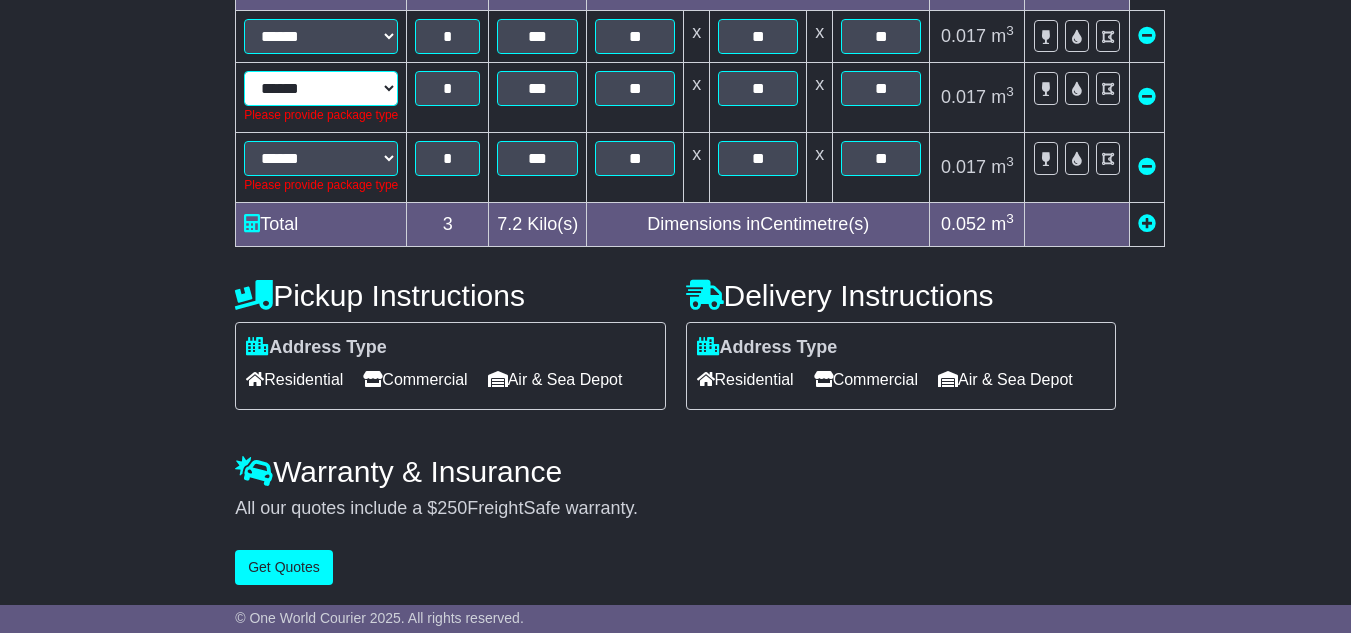 click on "****** ****** *** ******** ***** **** **** ****** *** *******" at bounding box center (321, 88) 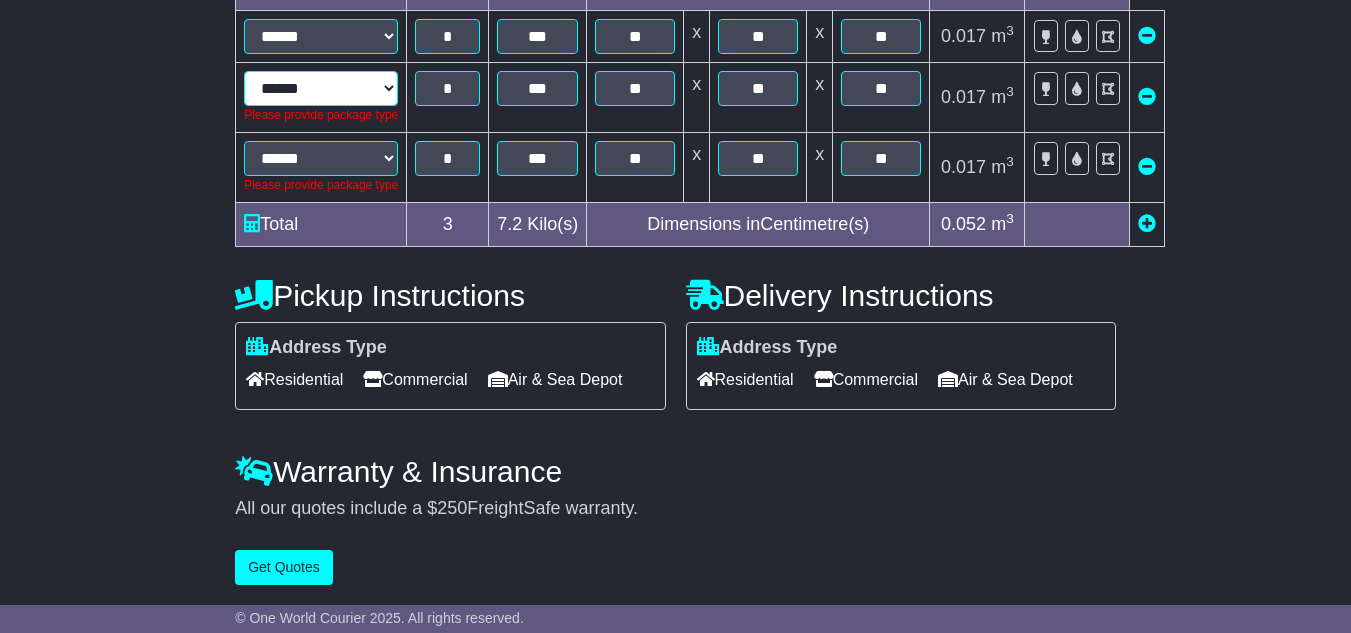 click on "****** ****** *** ******** ***** **** **** ****** *** *******" at bounding box center (321, 88) 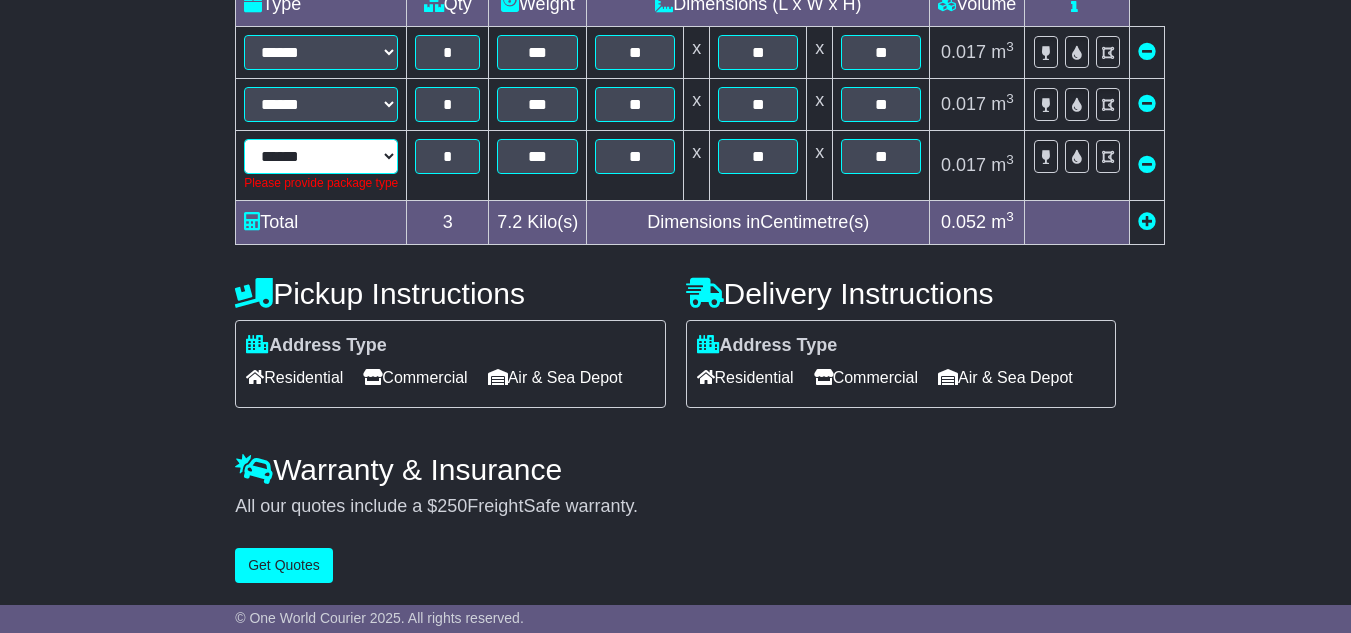 drag, startPoint x: 285, startPoint y: 165, endPoint x: 282, endPoint y: 179, distance: 14.3178215 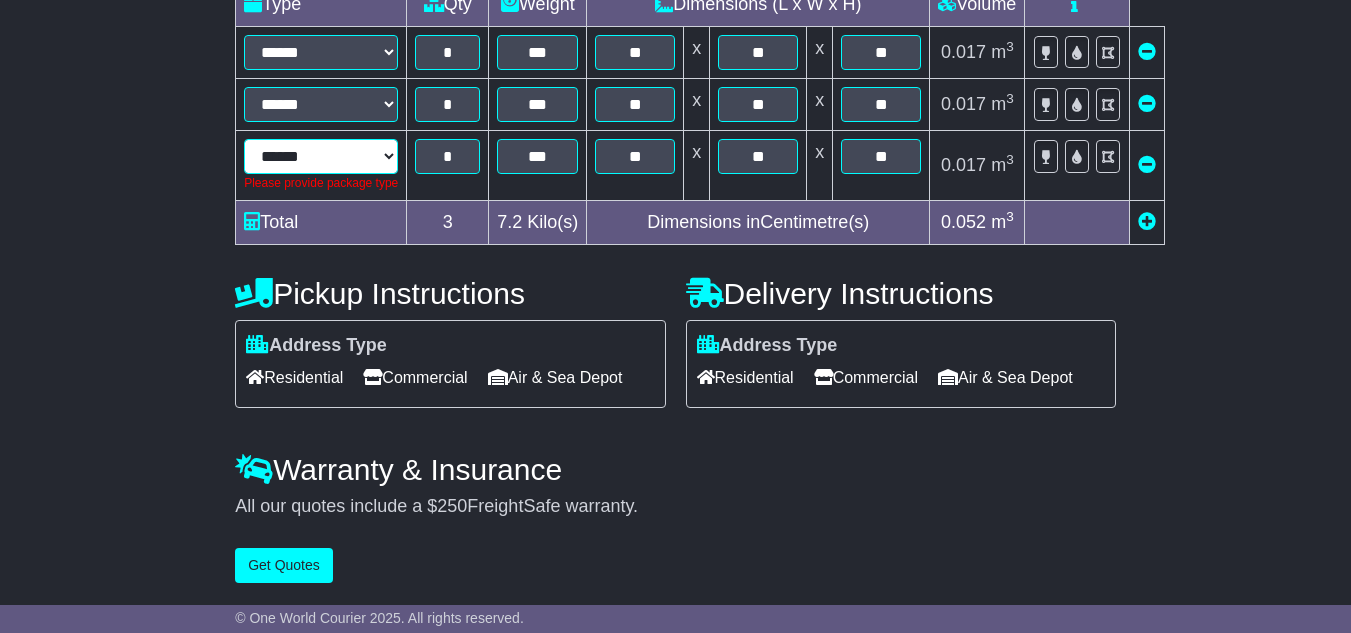 select on "*****" 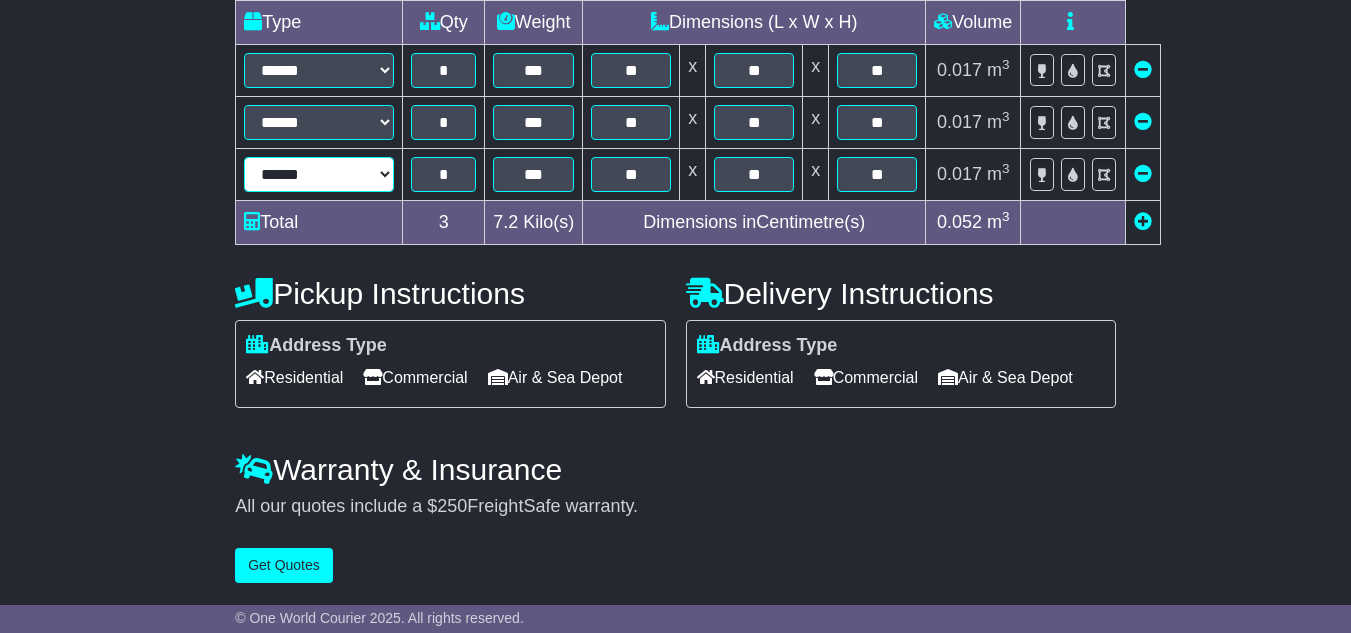 scroll, scrollTop: 595, scrollLeft: 0, axis: vertical 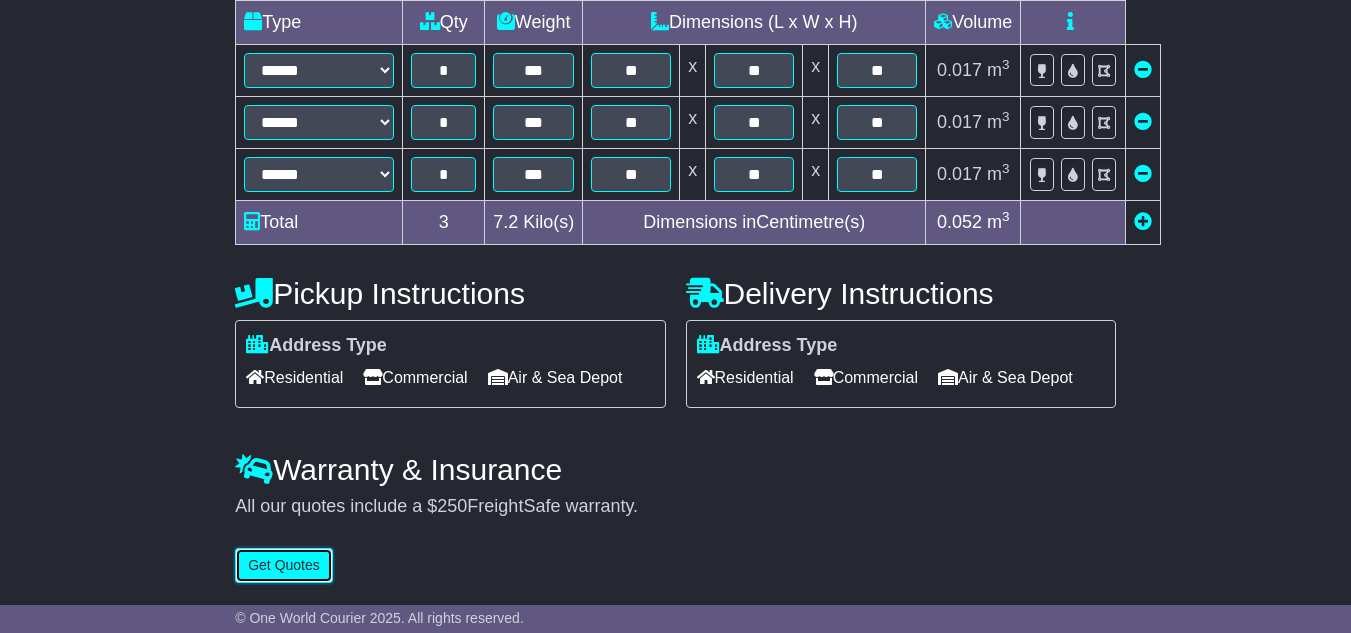 click on "Get Quotes" at bounding box center (284, 565) 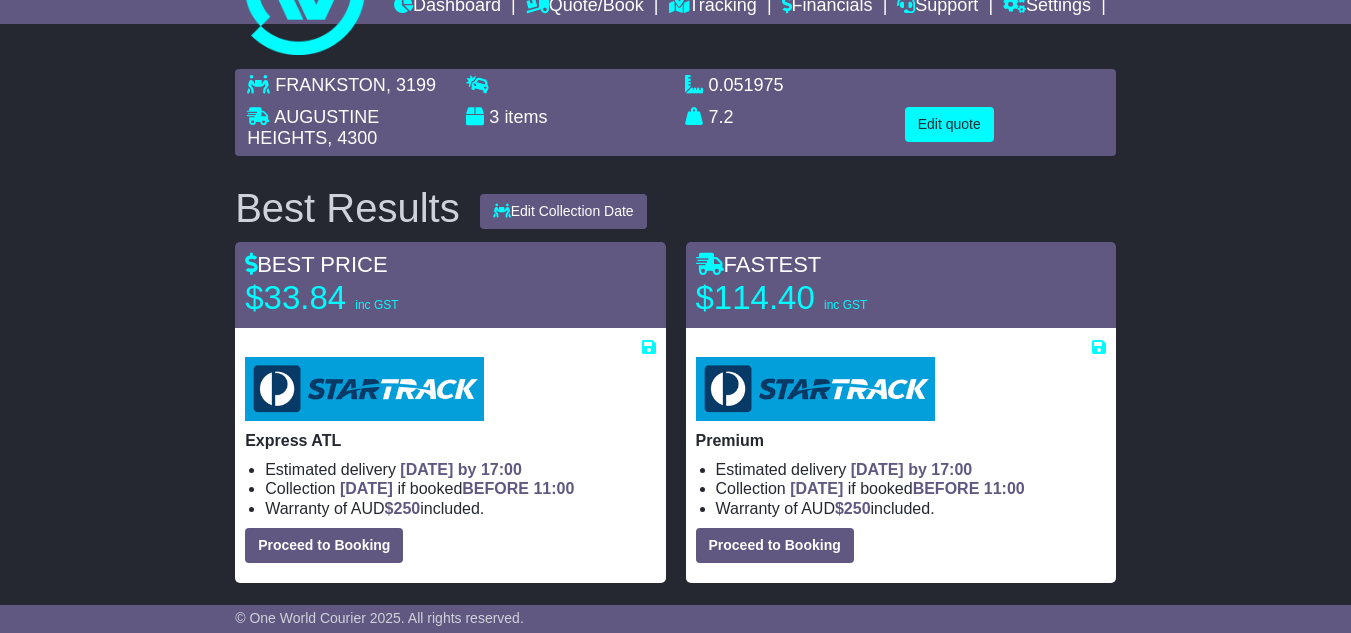 scroll, scrollTop: 200, scrollLeft: 0, axis: vertical 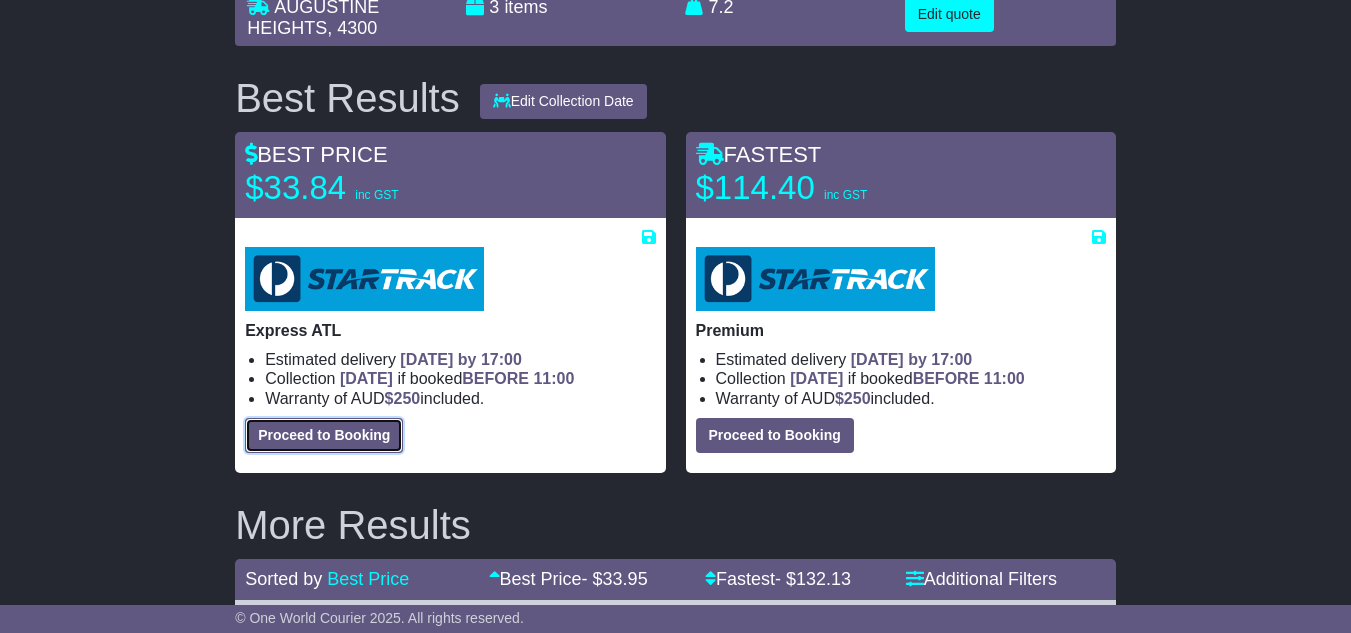 click on "Proceed to Booking" at bounding box center (324, 435) 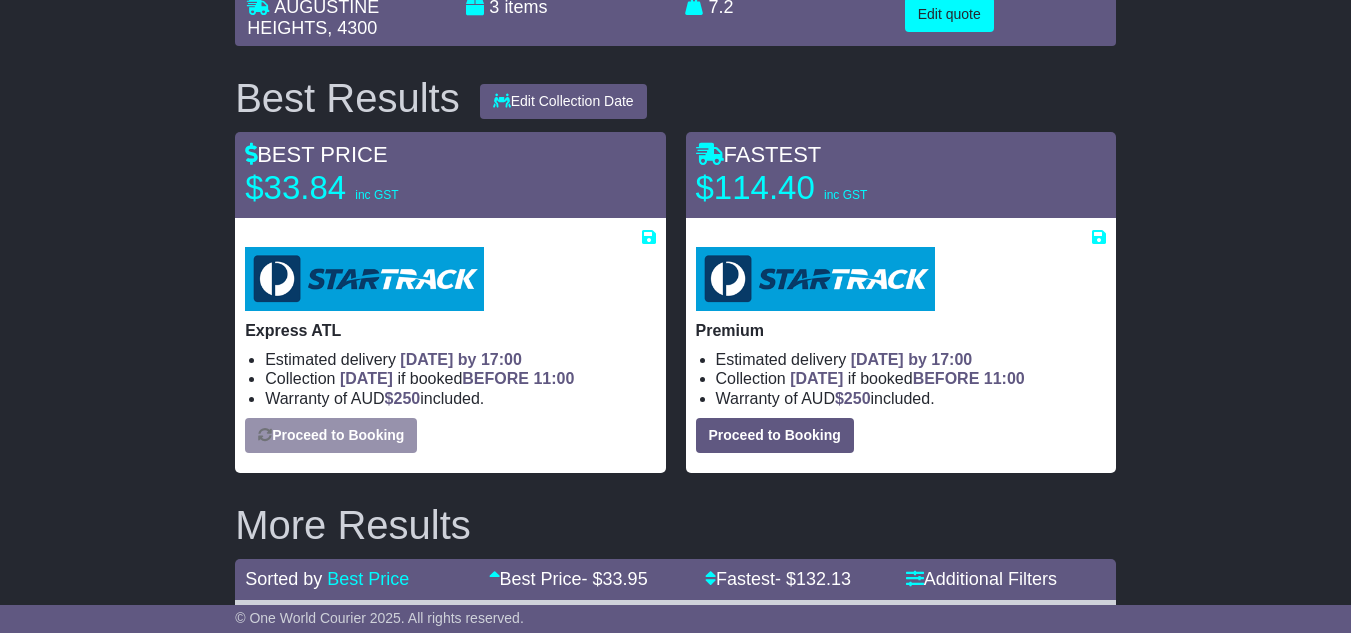 select on "**********" 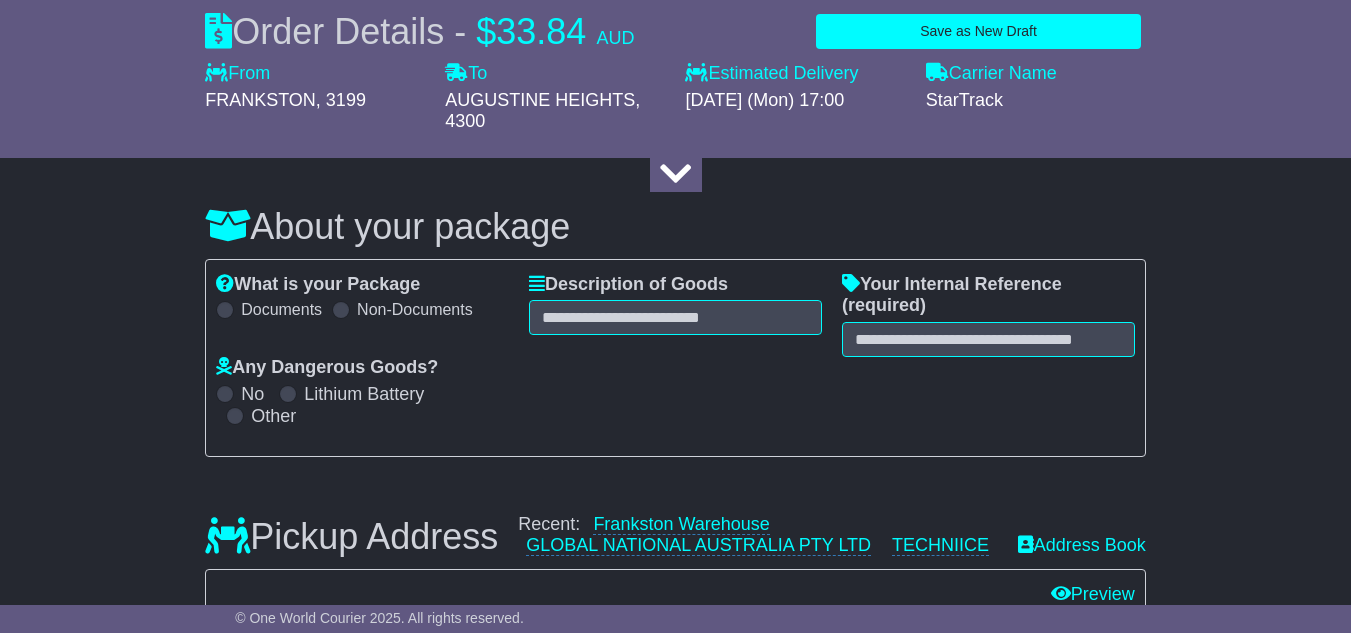select 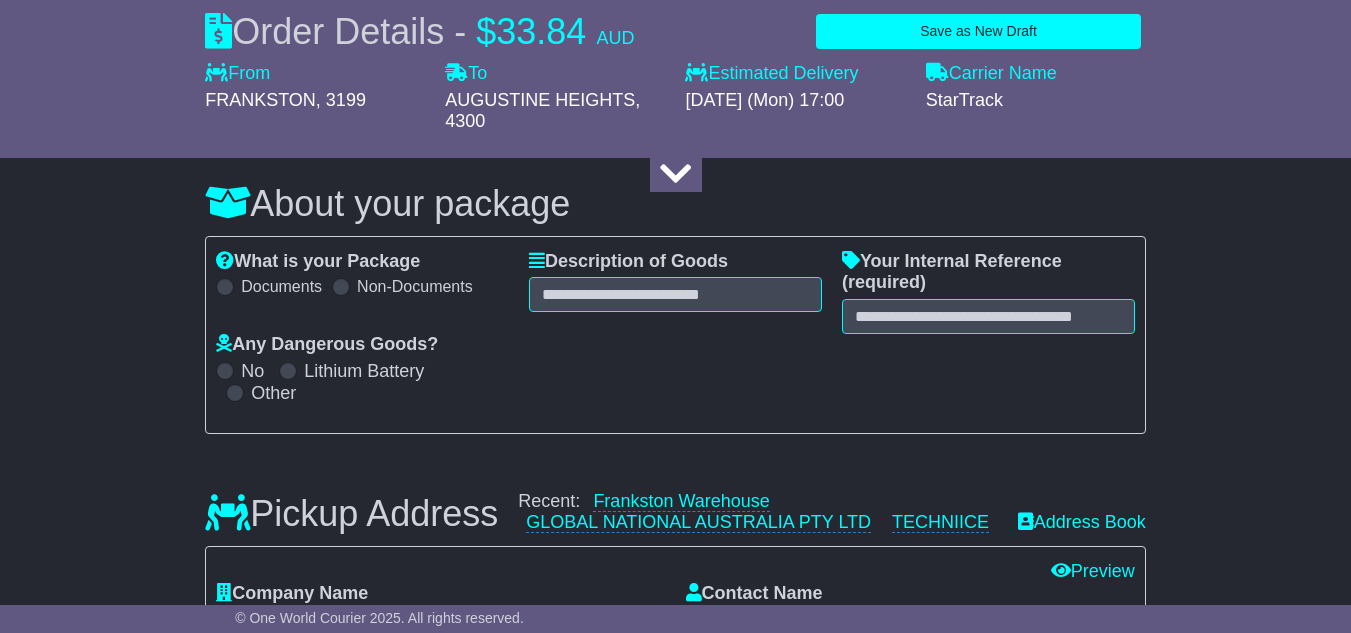 scroll, scrollTop: 200, scrollLeft: 0, axis: vertical 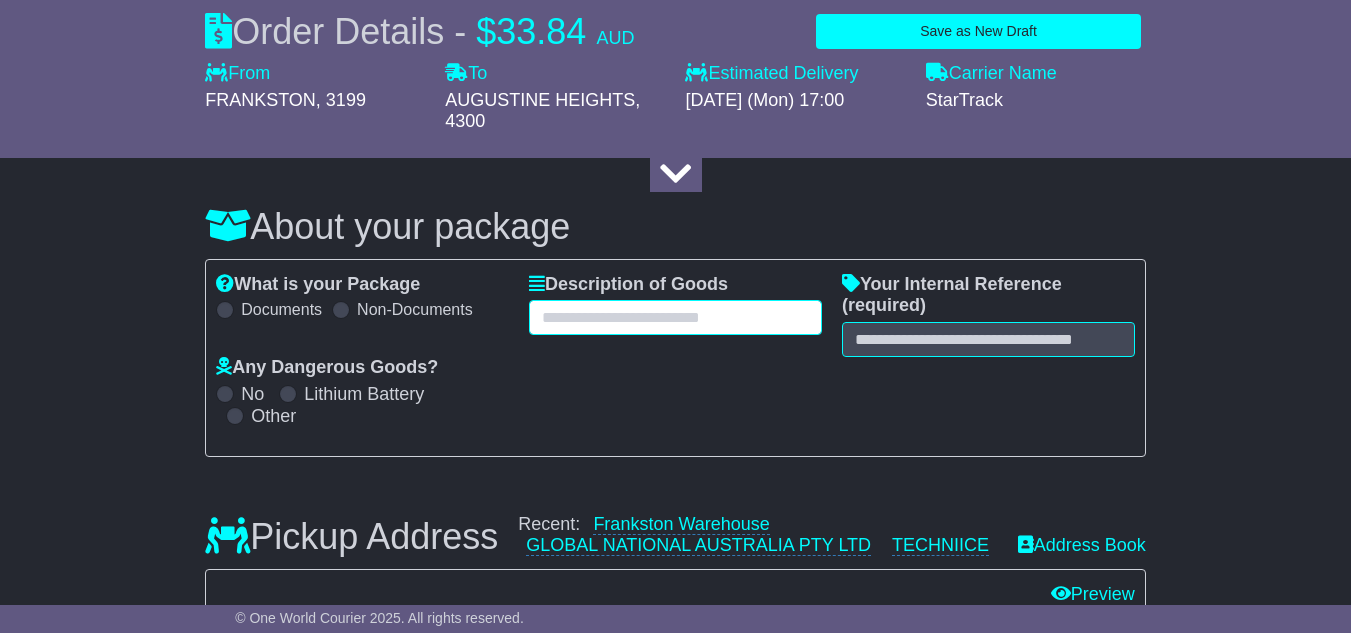 click at bounding box center [675, 317] 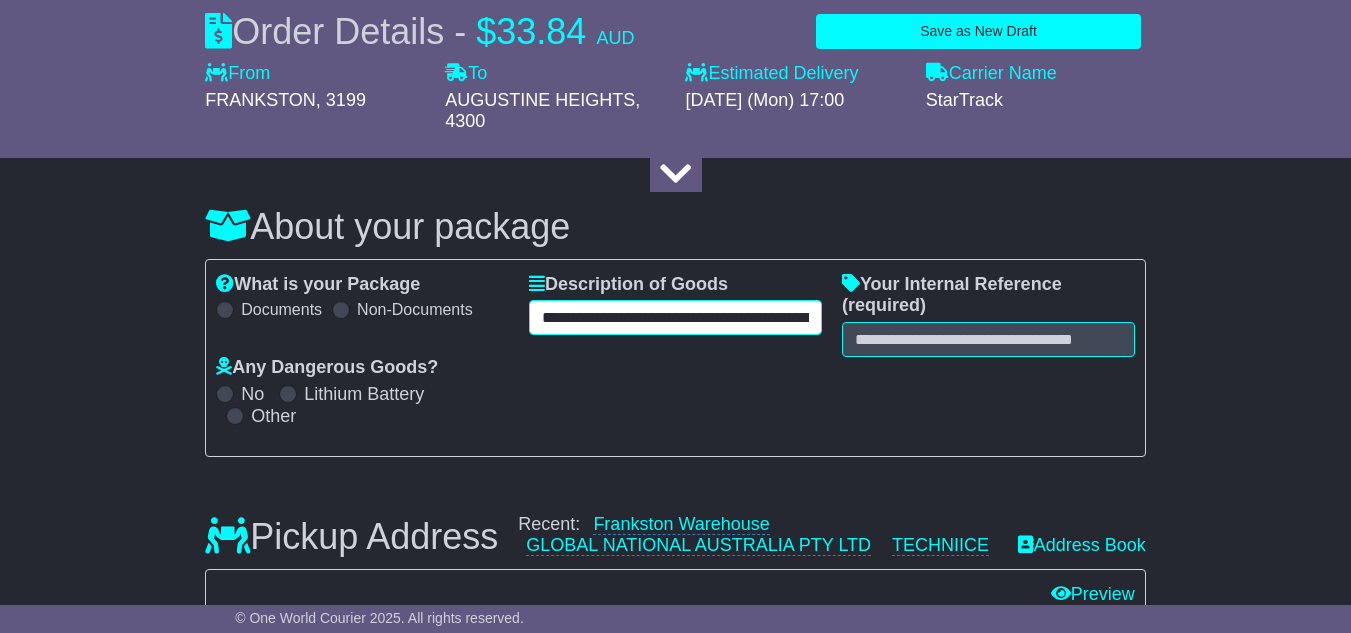 scroll, scrollTop: 0, scrollLeft: 226, axis: horizontal 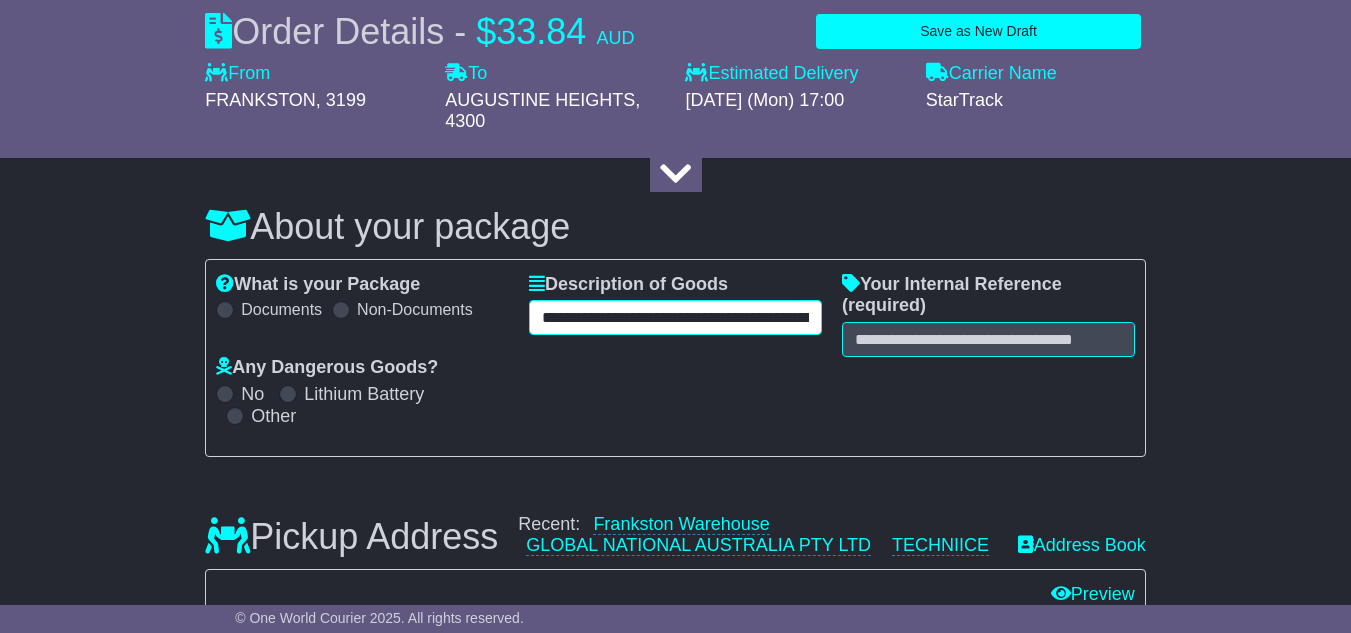 drag, startPoint x: 569, startPoint y: 357, endPoint x: 492, endPoint y: 345, distance: 77.92946 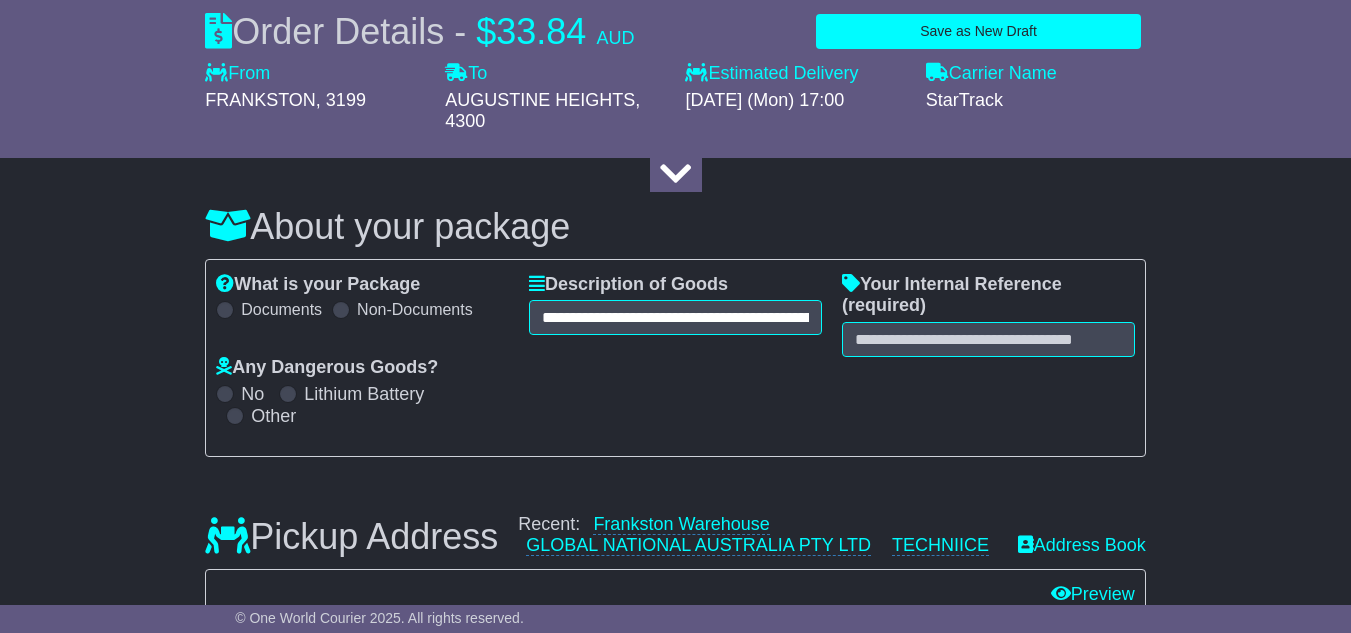 click on "**********" at bounding box center [675, 315] 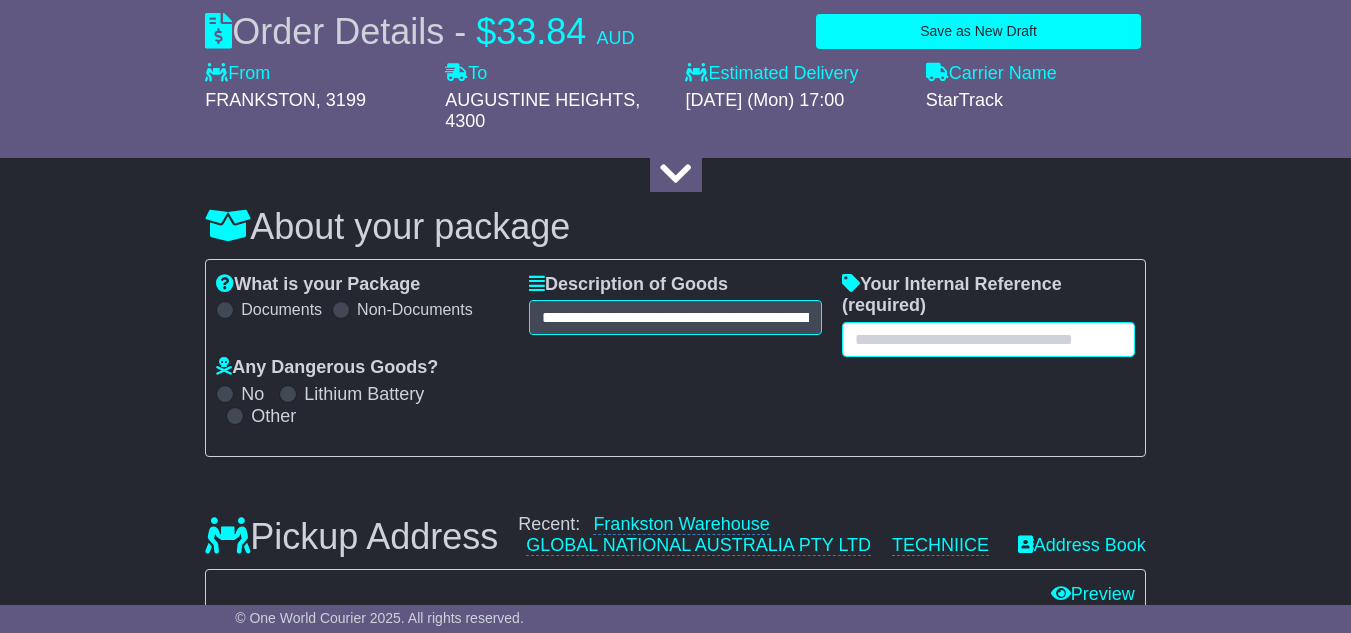 click at bounding box center [988, 339] 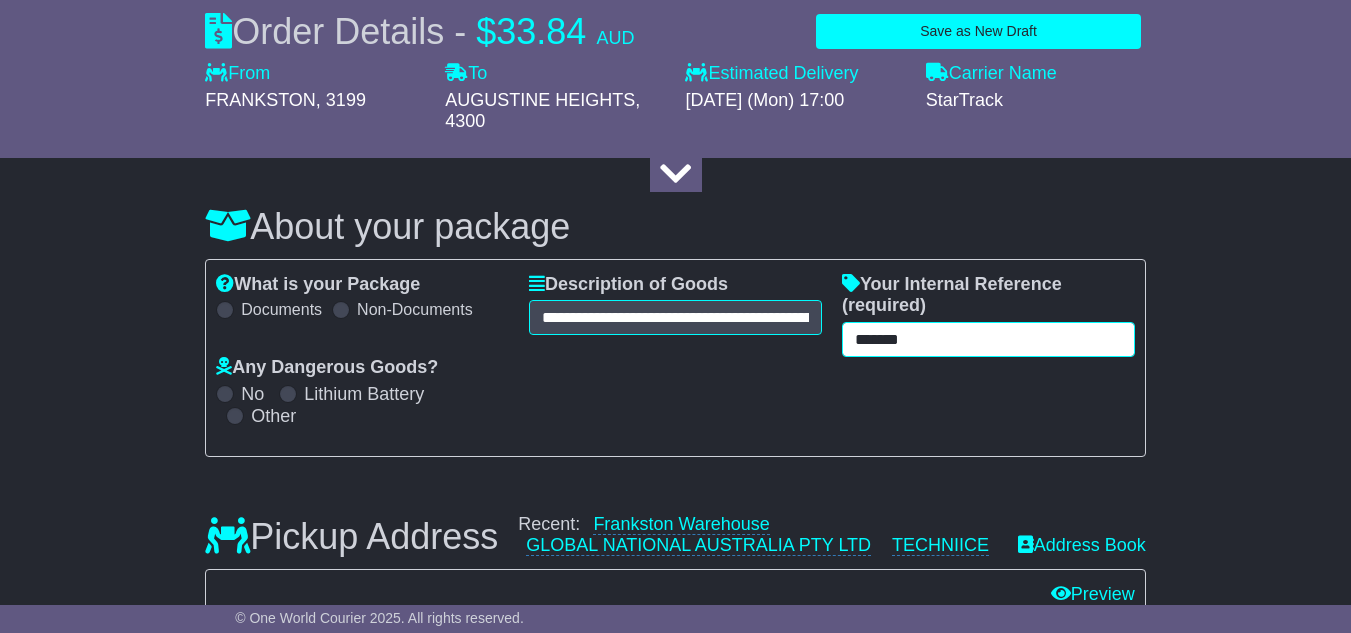 type on "*******" 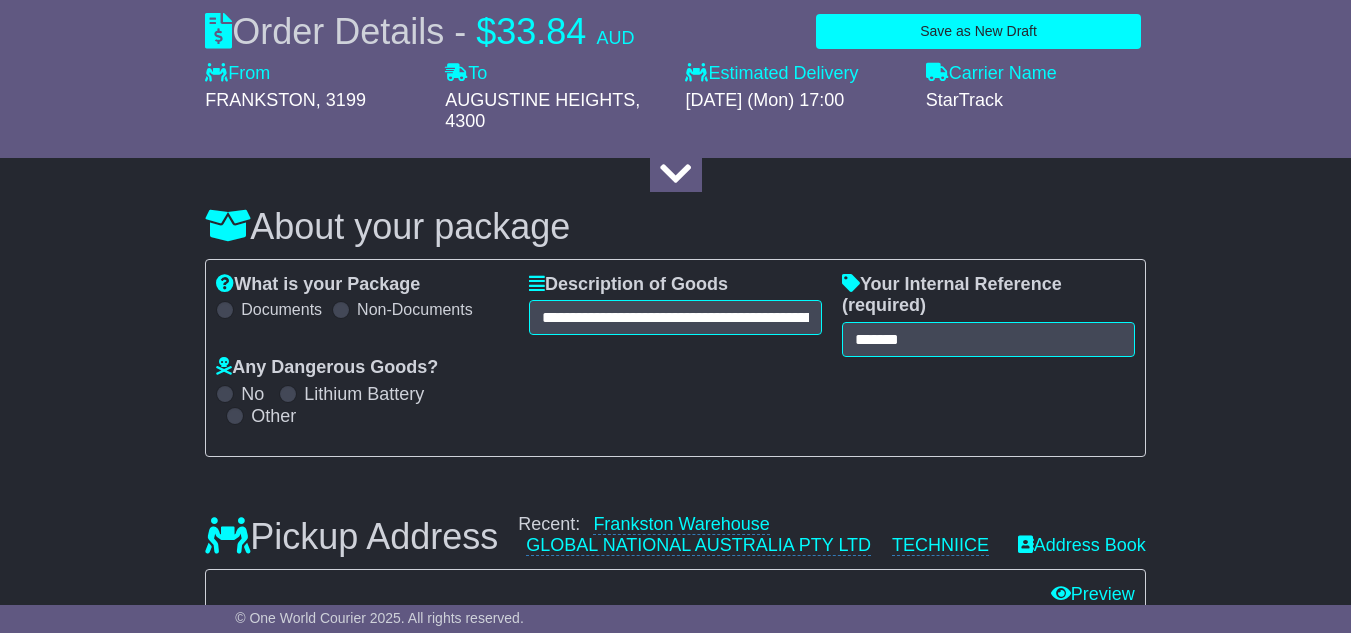 click on "**********" at bounding box center [675, 315] 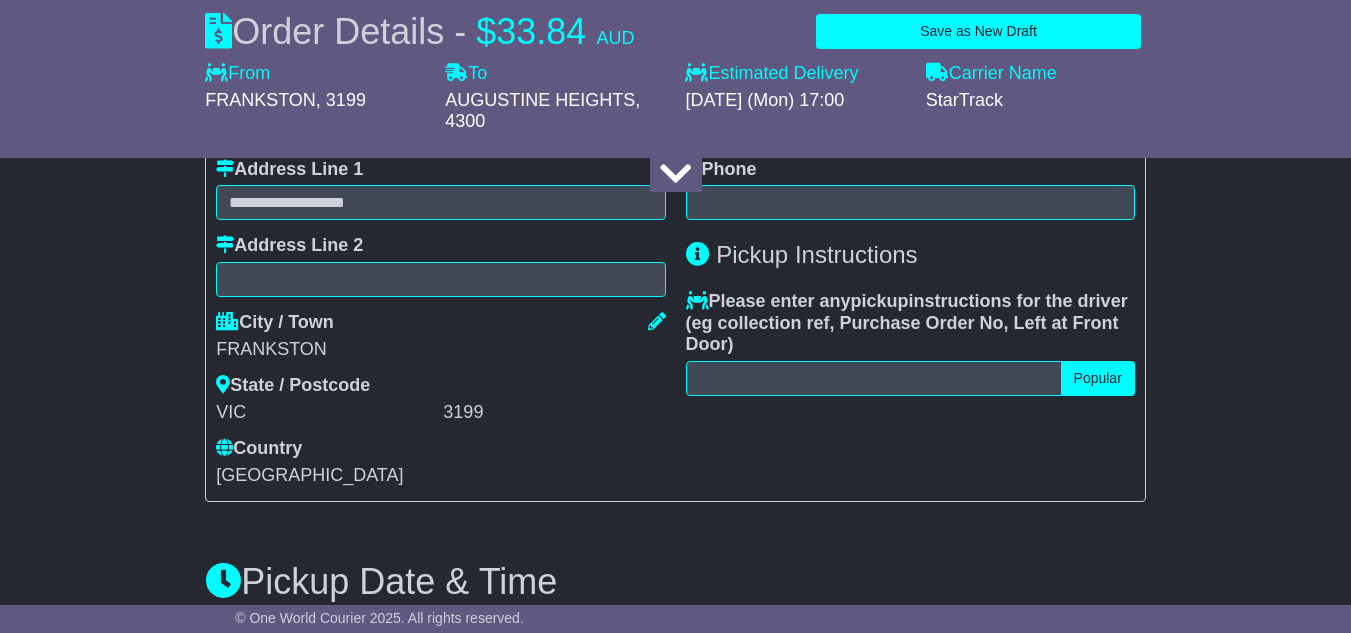 scroll, scrollTop: 600, scrollLeft: 0, axis: vertical 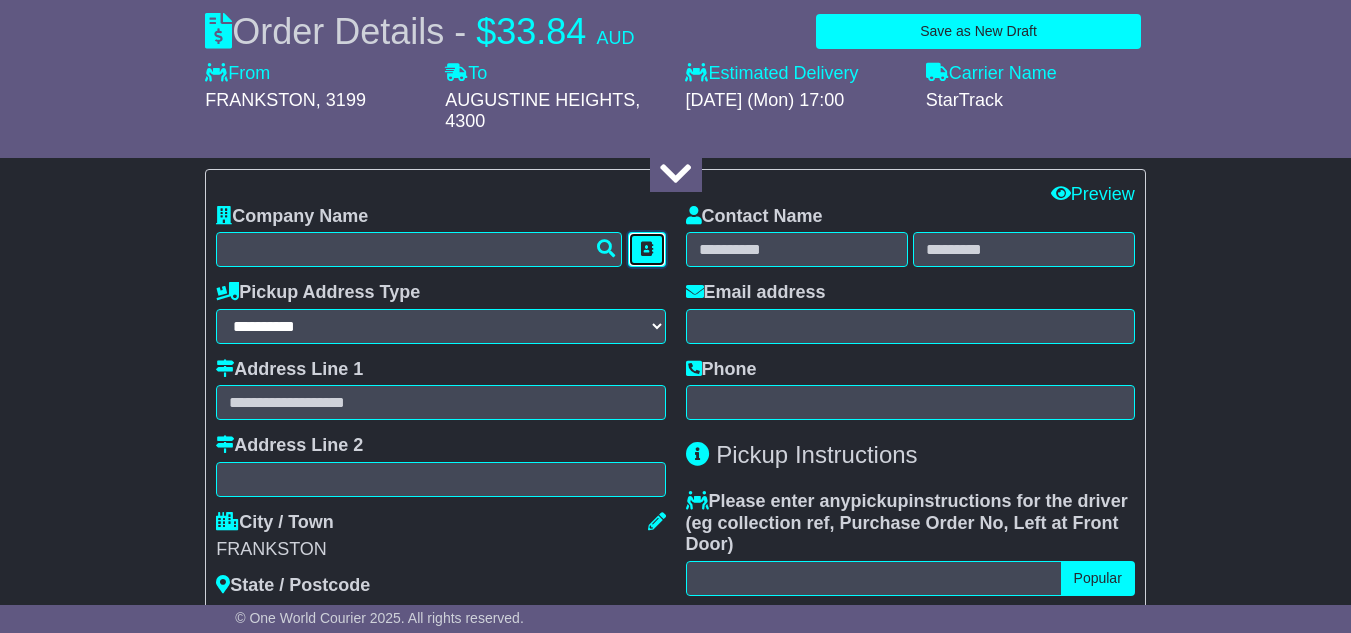 click at bounding box center (647, 249) 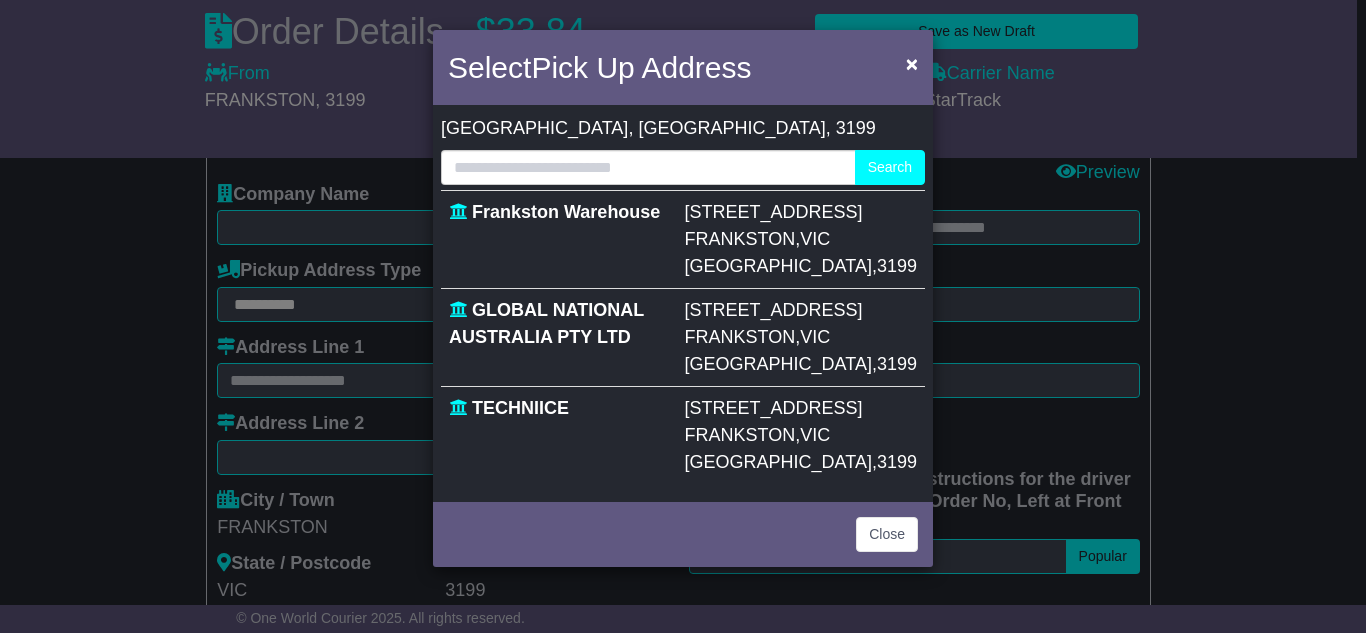 click on "[STREET_ADDRESS]" at bounding box center [774, 408] 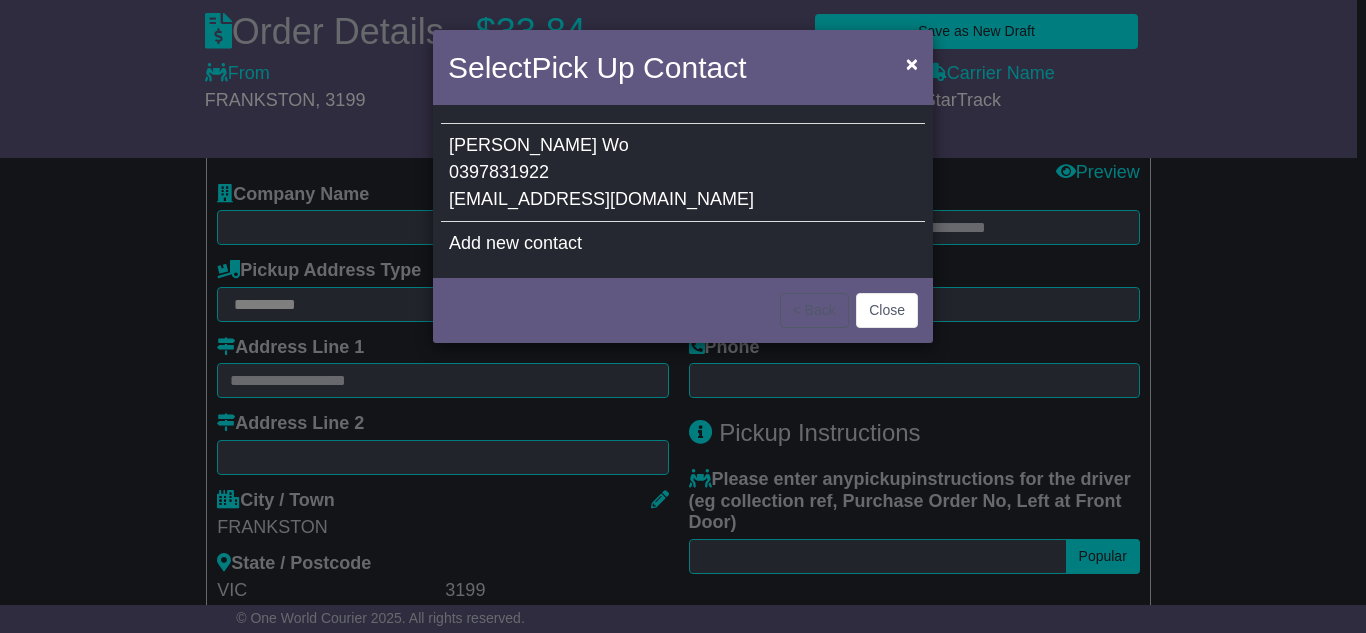 click on "Pam   Wo
0397831922
support@techniice.com" at bounding box center [683, 173] 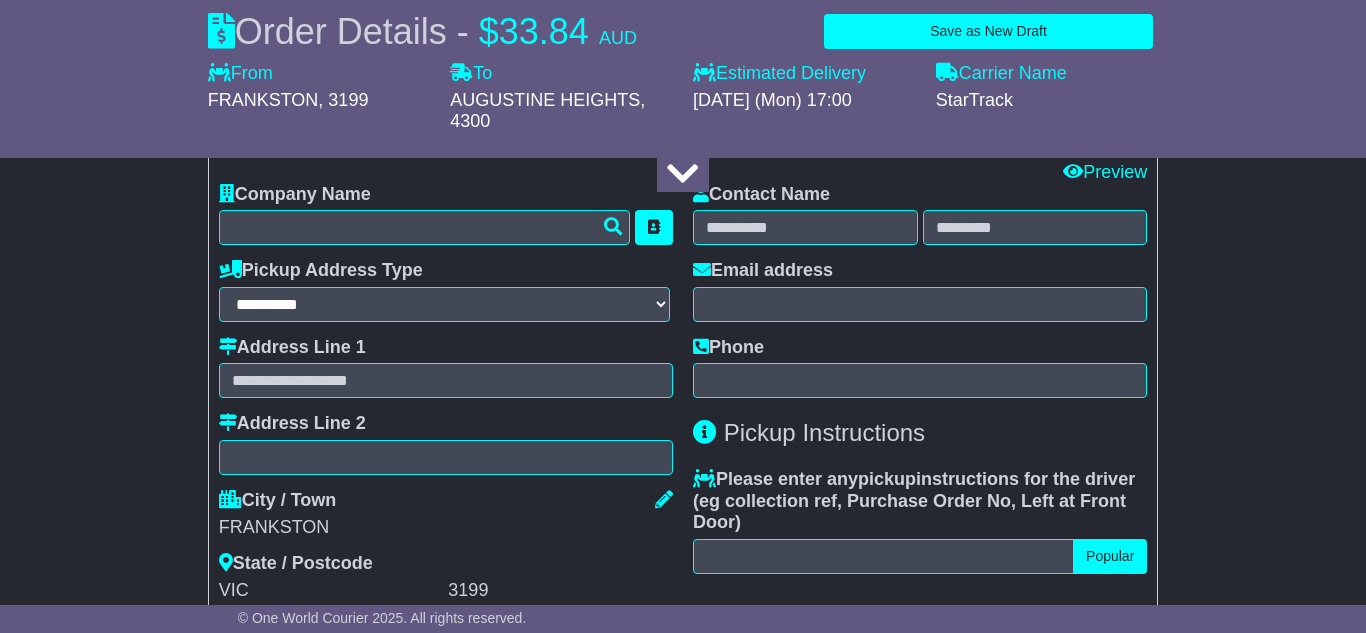 type on "*********" 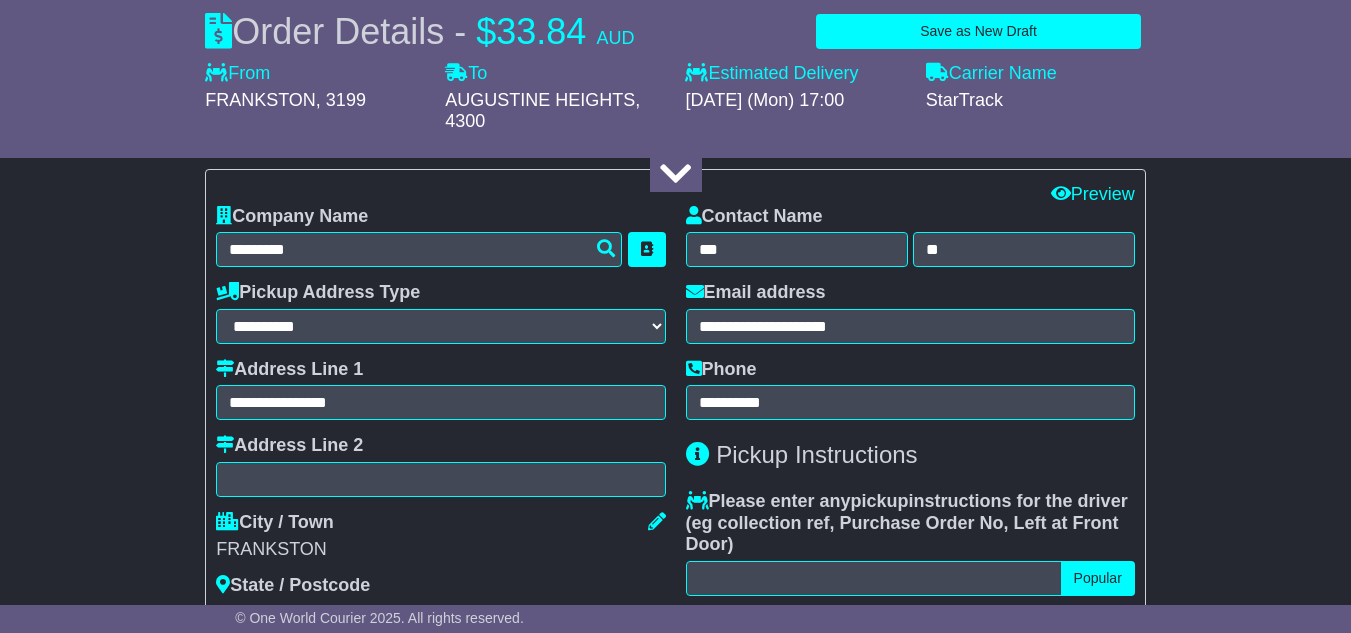 scroll, scrollTop: 1200, scrollLeft: 0, axis: vertical 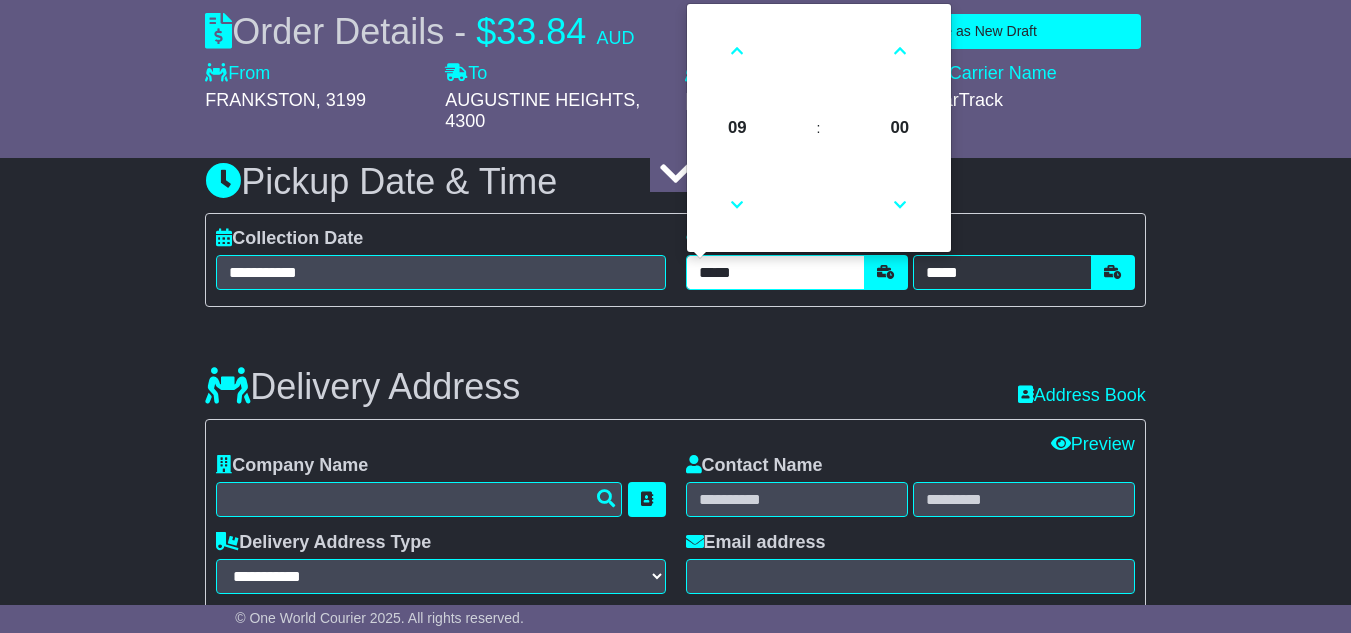 click on "*****" at bounding box center (775, 272) 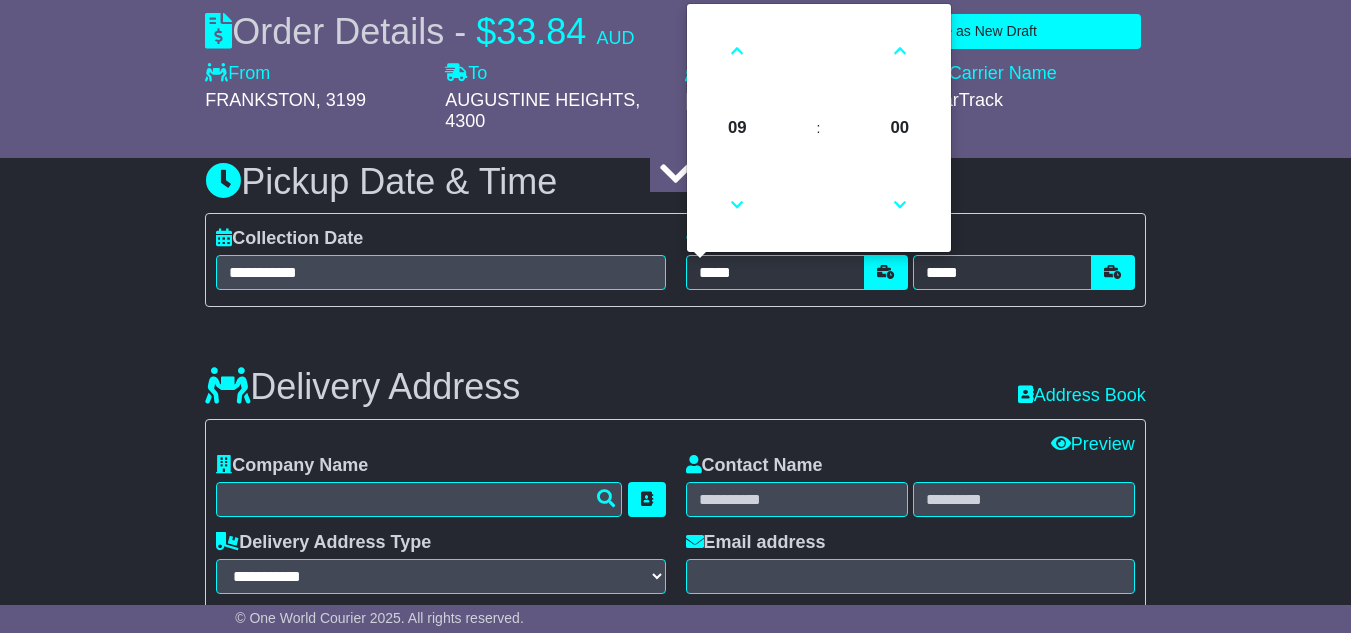 click on "**********" at bounding box center (440, 259) 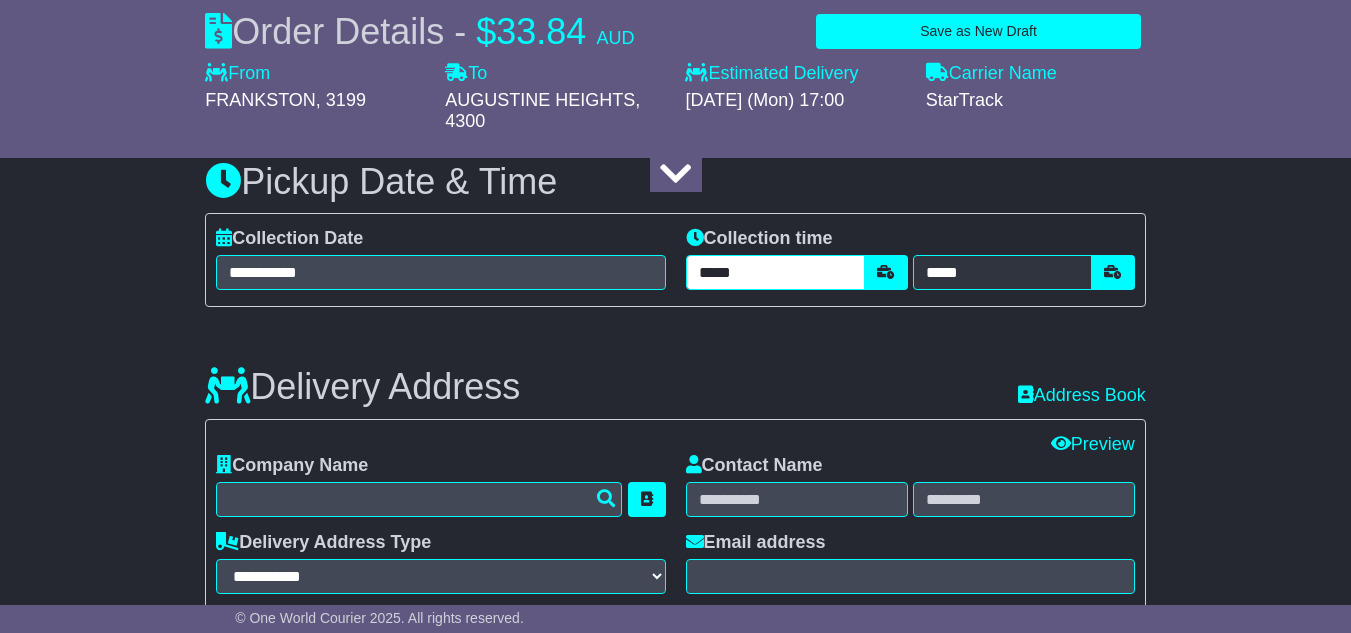 click on "*****" at bounding box center (775, 272) 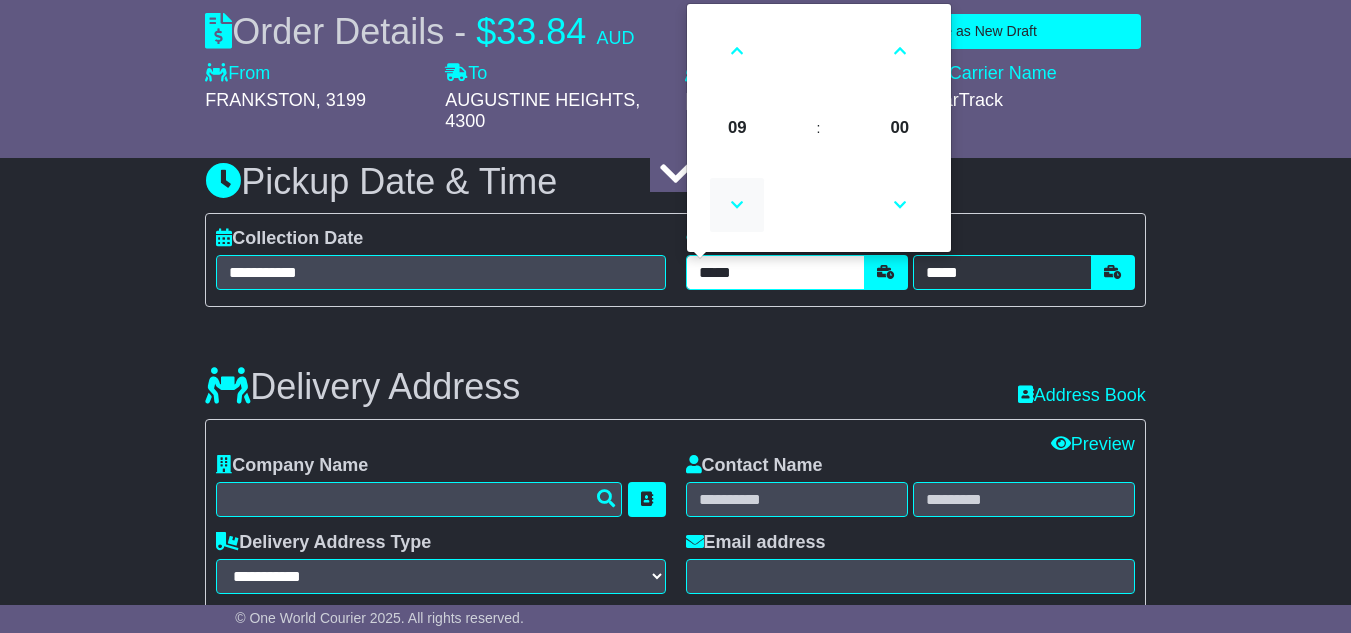 click at bounding box center [737, 205] 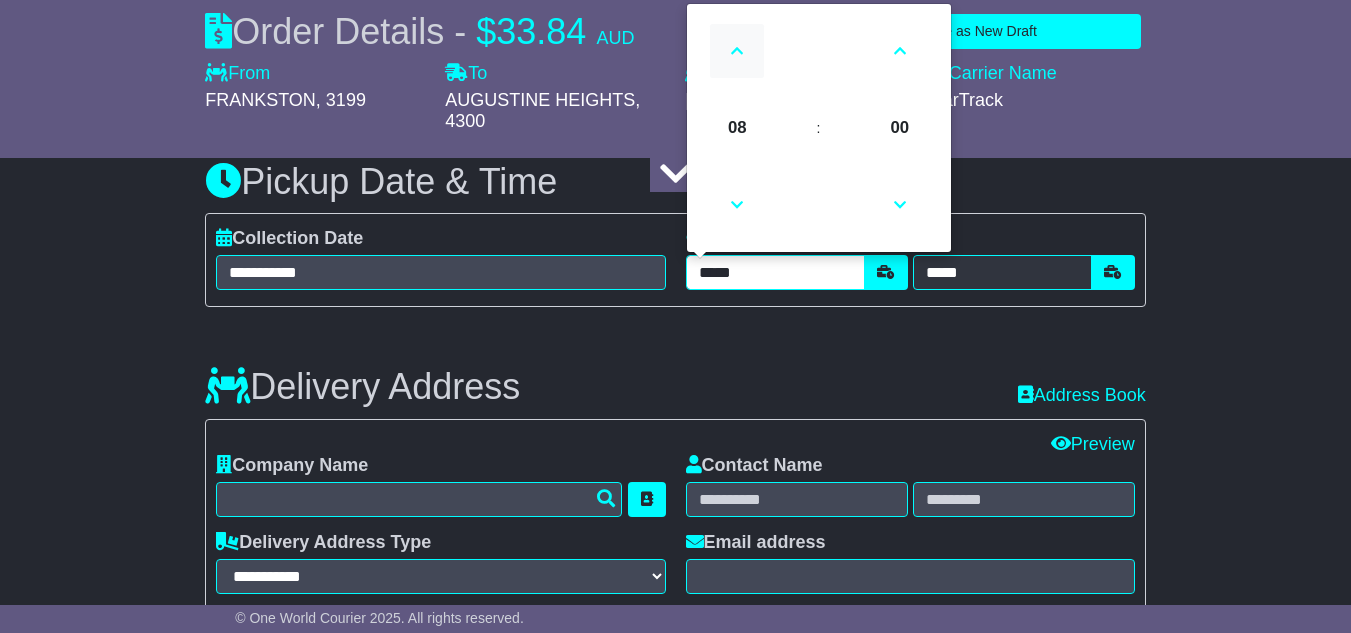 click at bounding box center (737, 51) 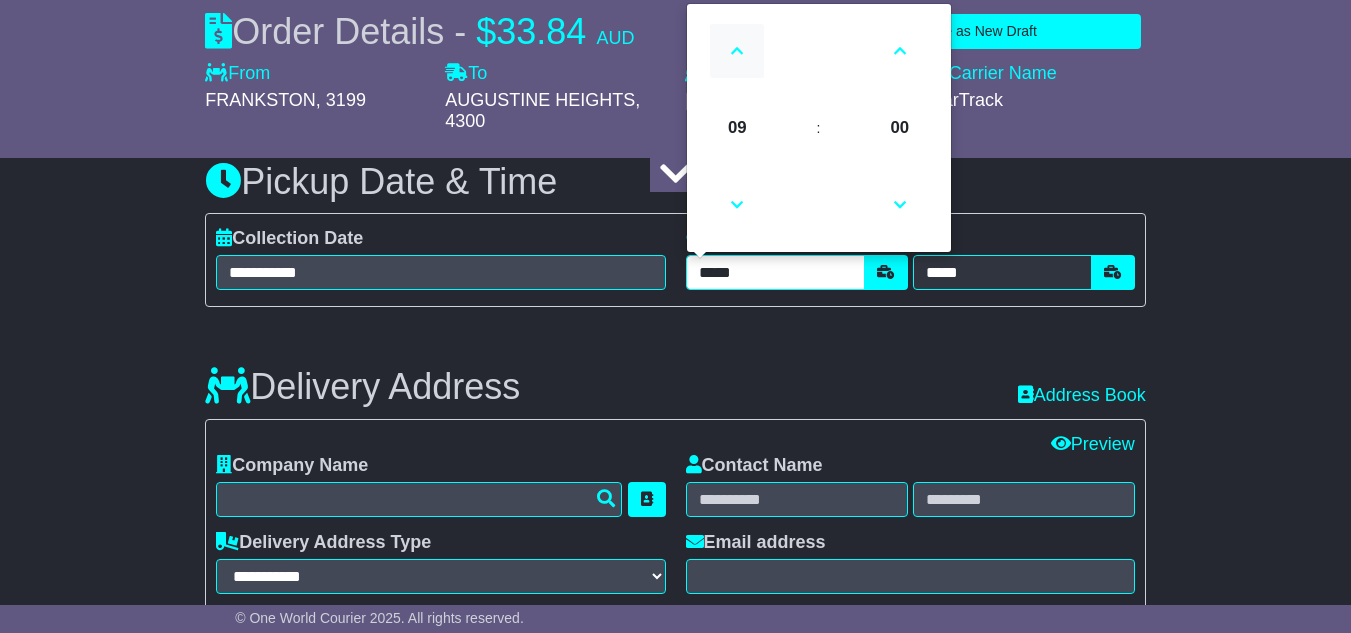 click at bounding box center [737, 51] 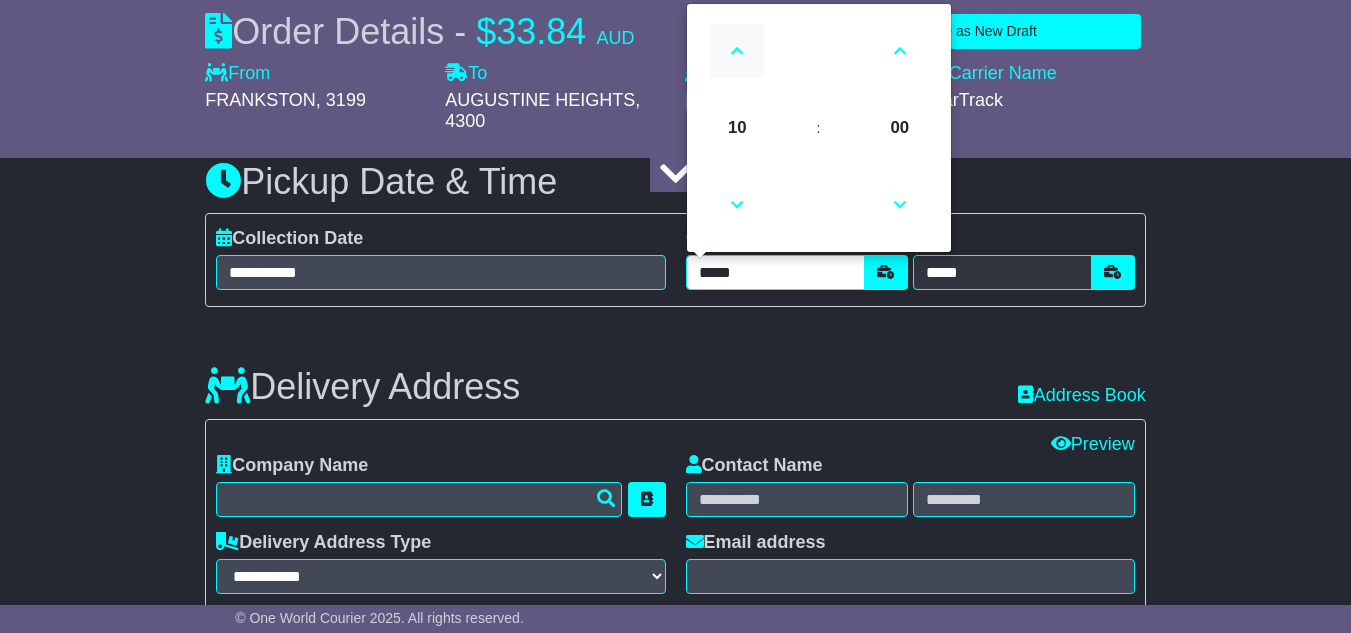 click at bounding box center [737, 51] 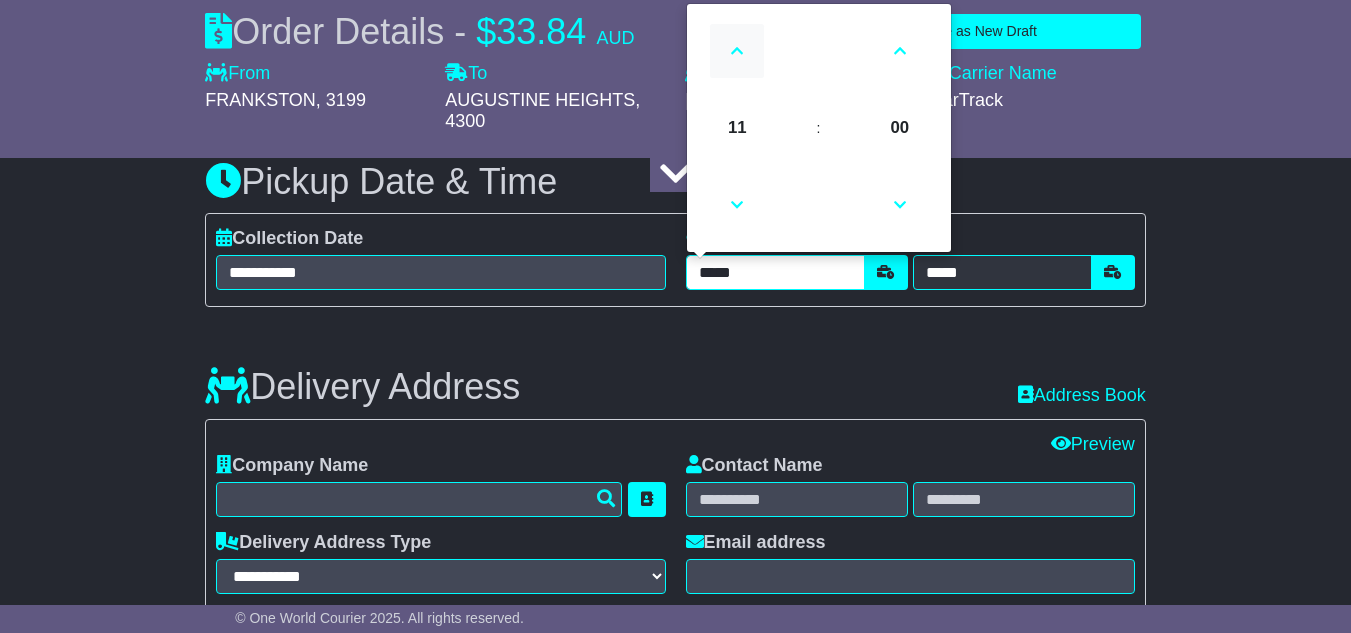 click at bounding box center (737, 51) 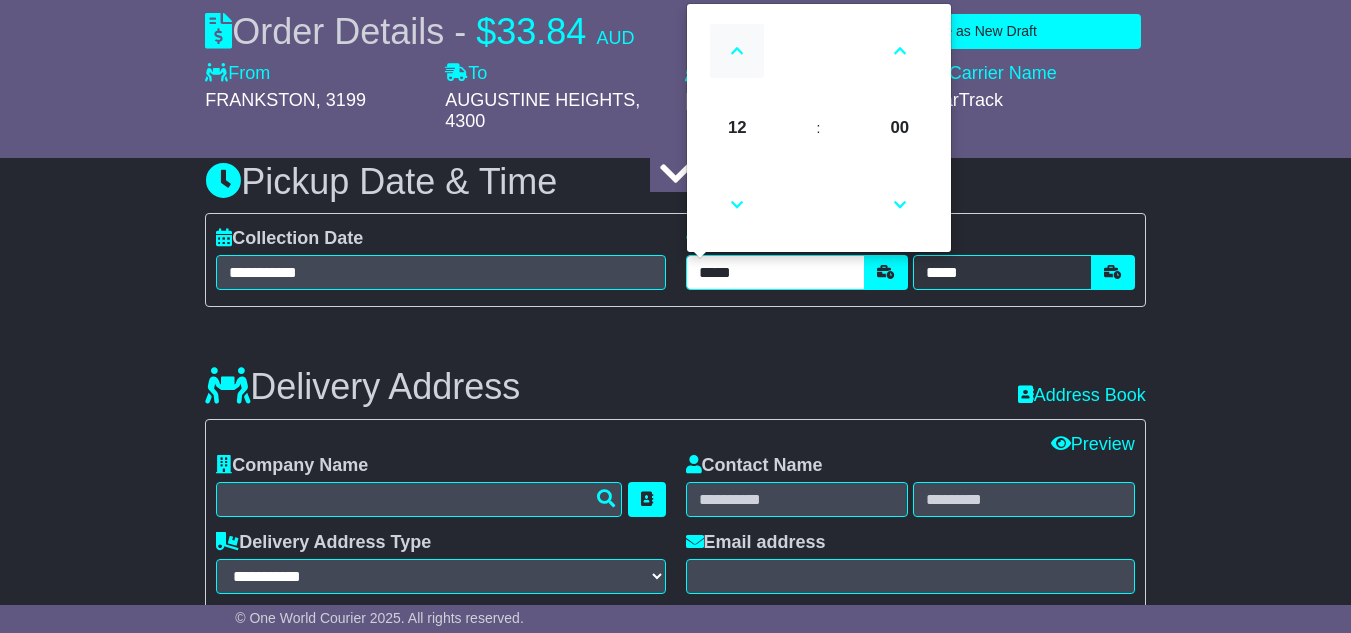 click at bounding box center [737, 51] 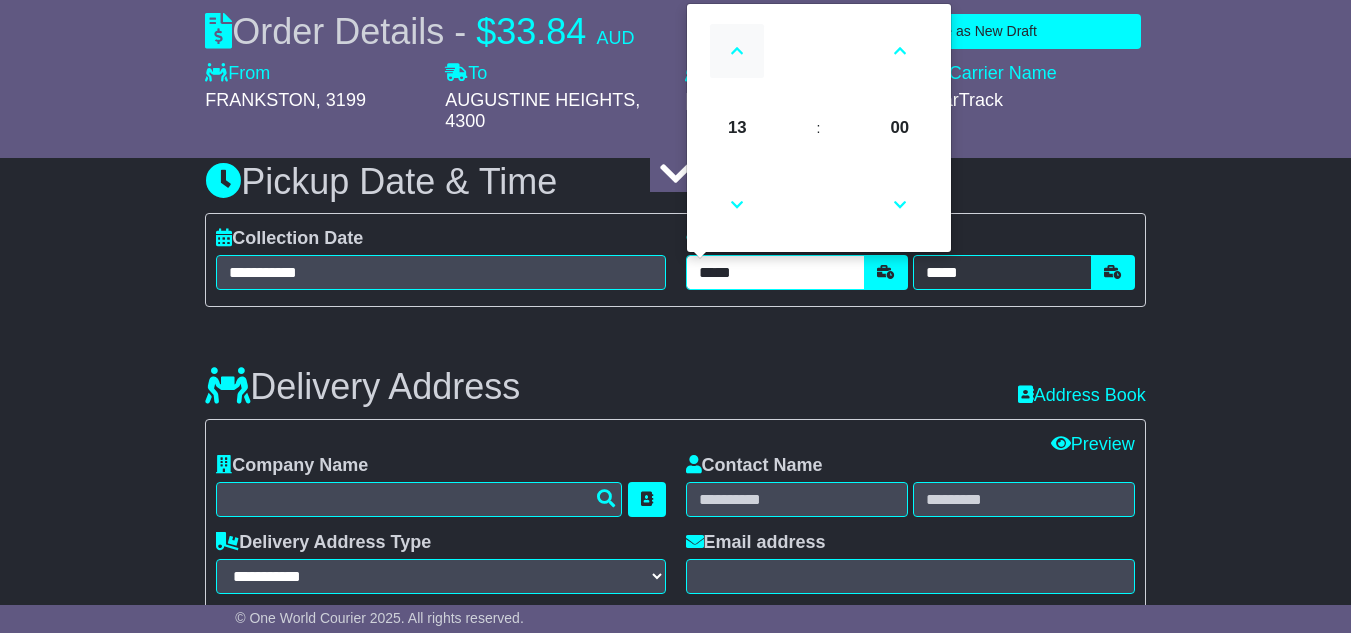 click at bounding box center (737, 51) 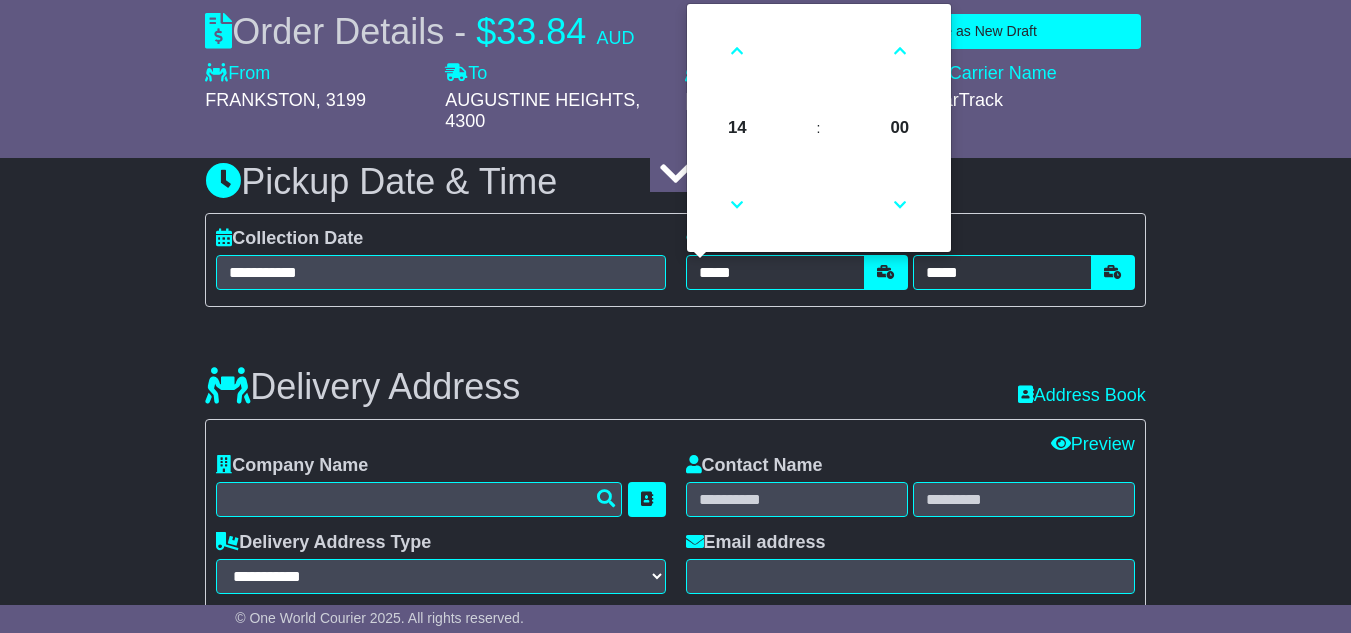click on "Delivery Address
Recent:
Address Book" at bounding box center (675, 372) 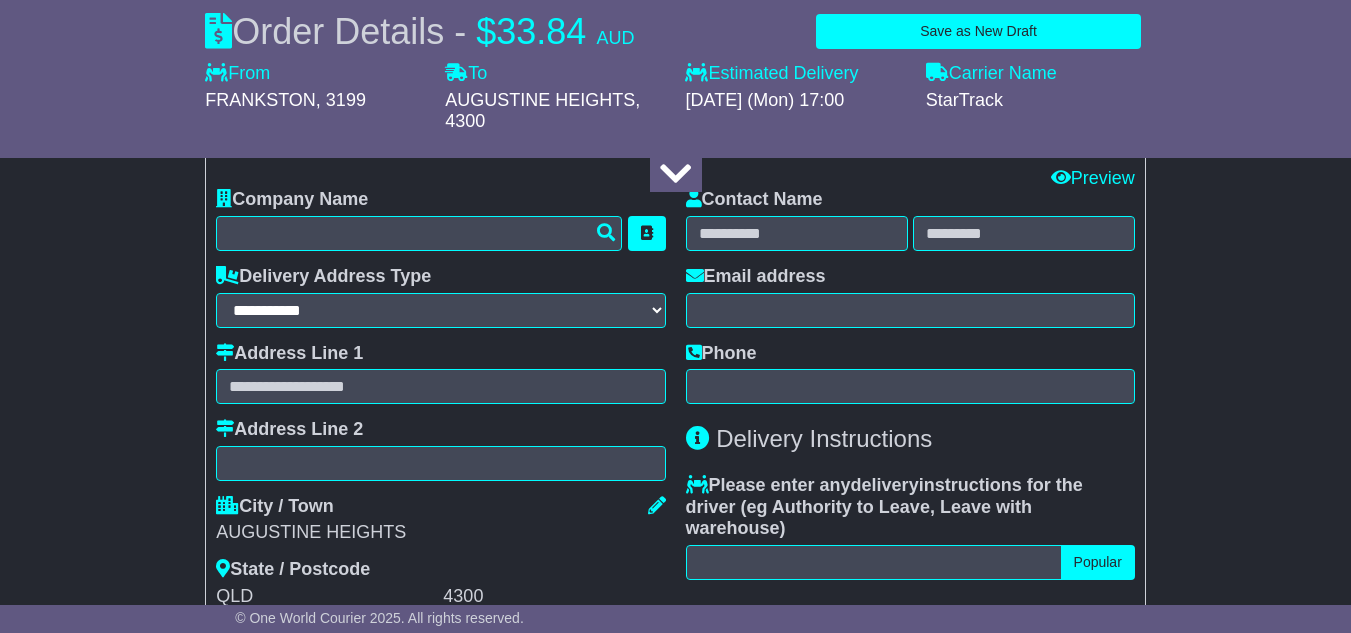 scroll, scrollTop: 1400, scrollLeft: 0, axis: vertical 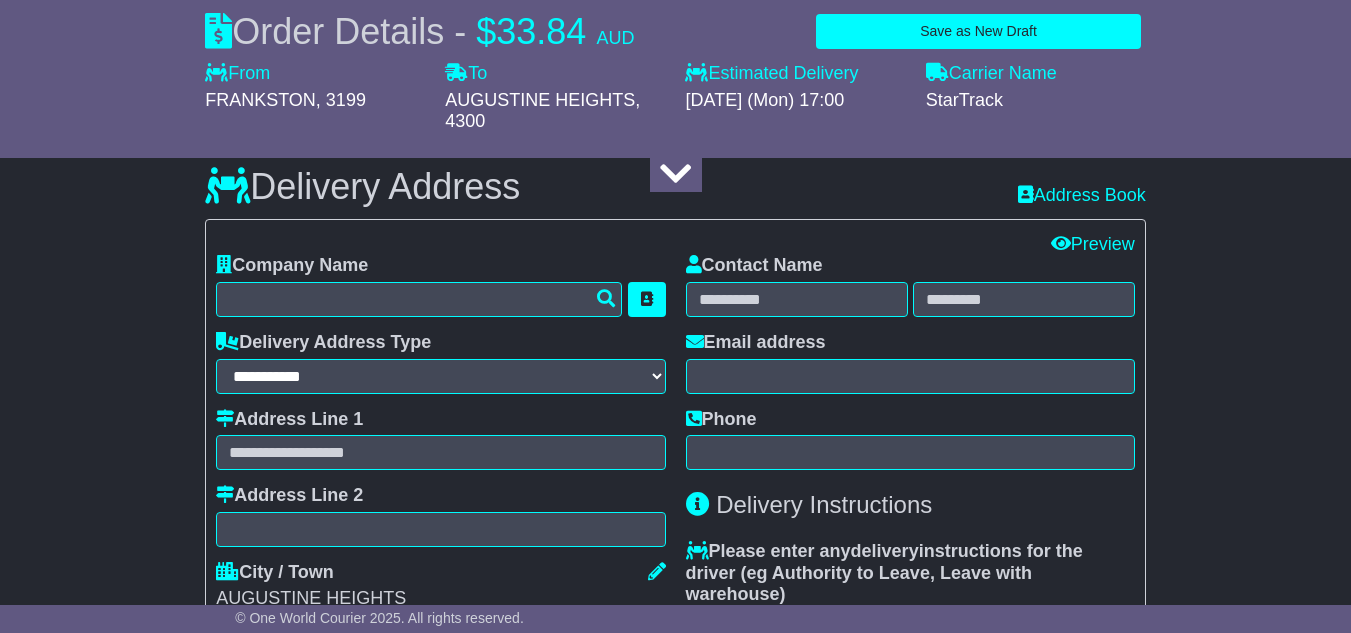 click on "Contact Name" at bounding box center (754, 266) 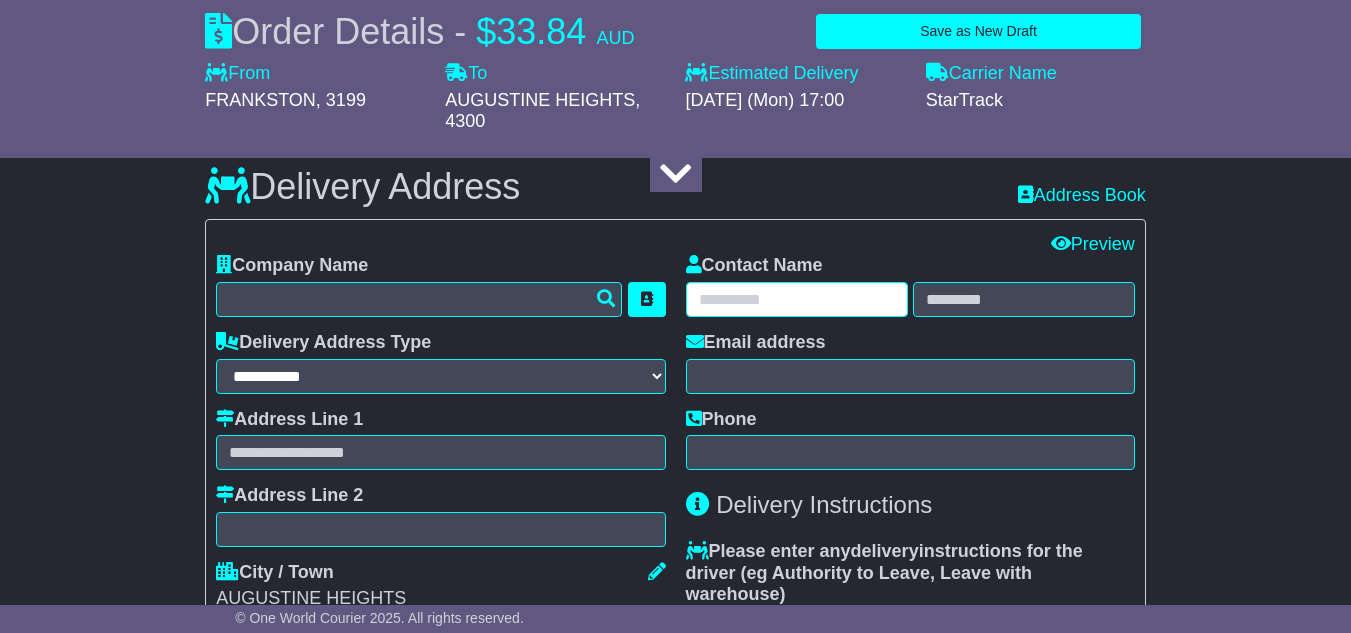 click at bounding box center [797, 299] 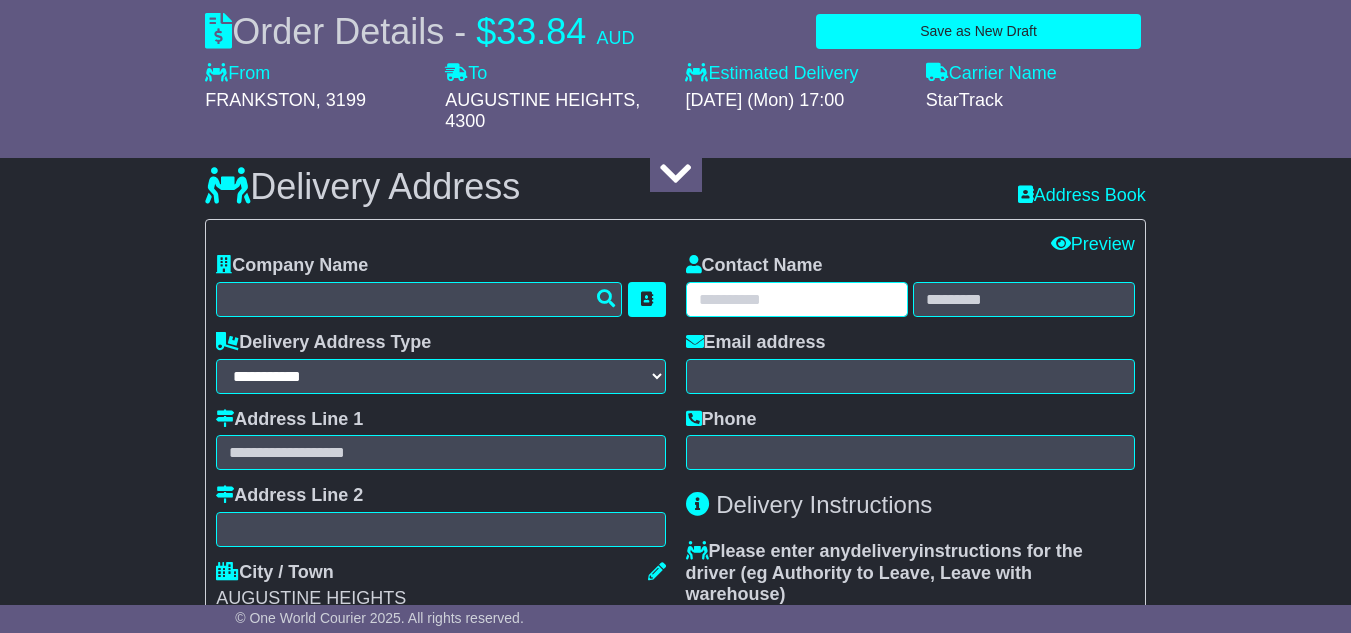 paste on "**********" 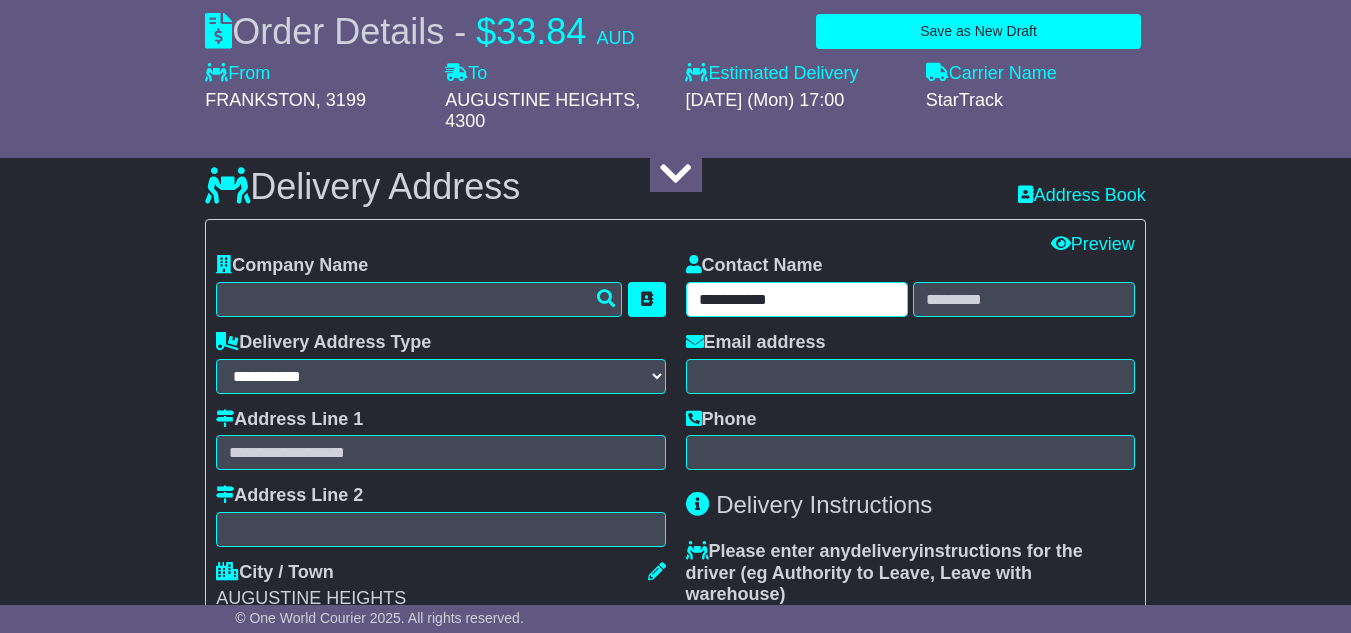 click on "**********" at bounding box center [797, 299] 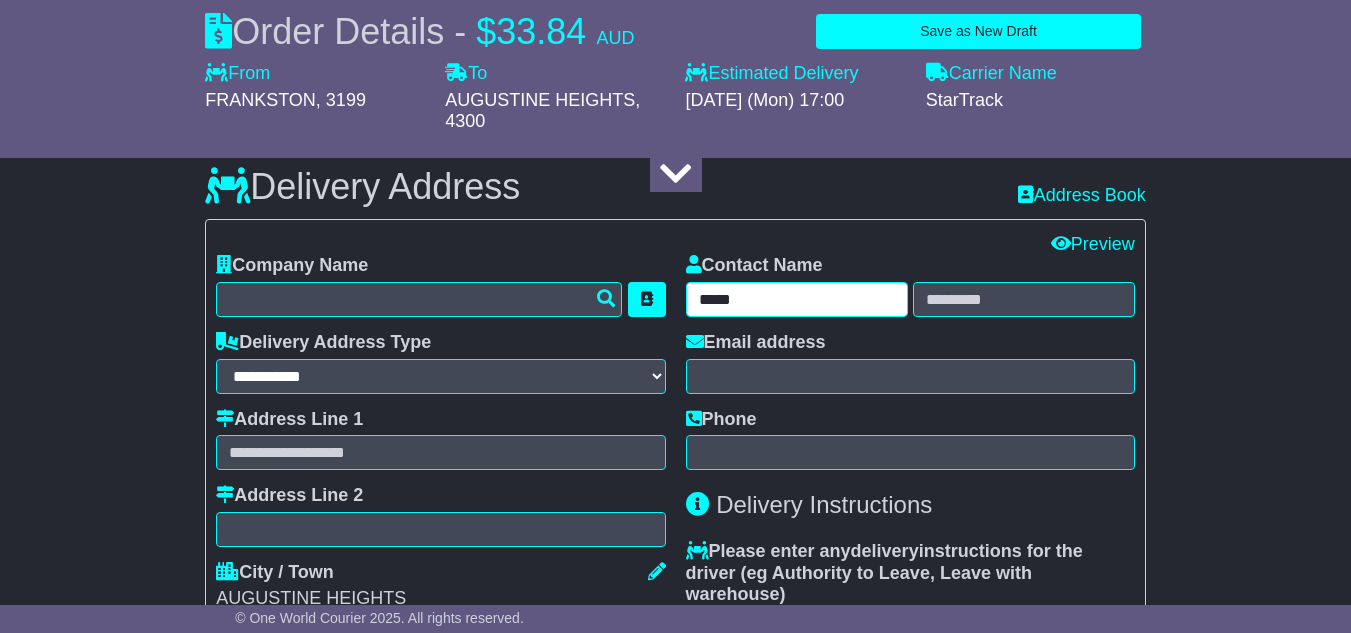 type on "****" 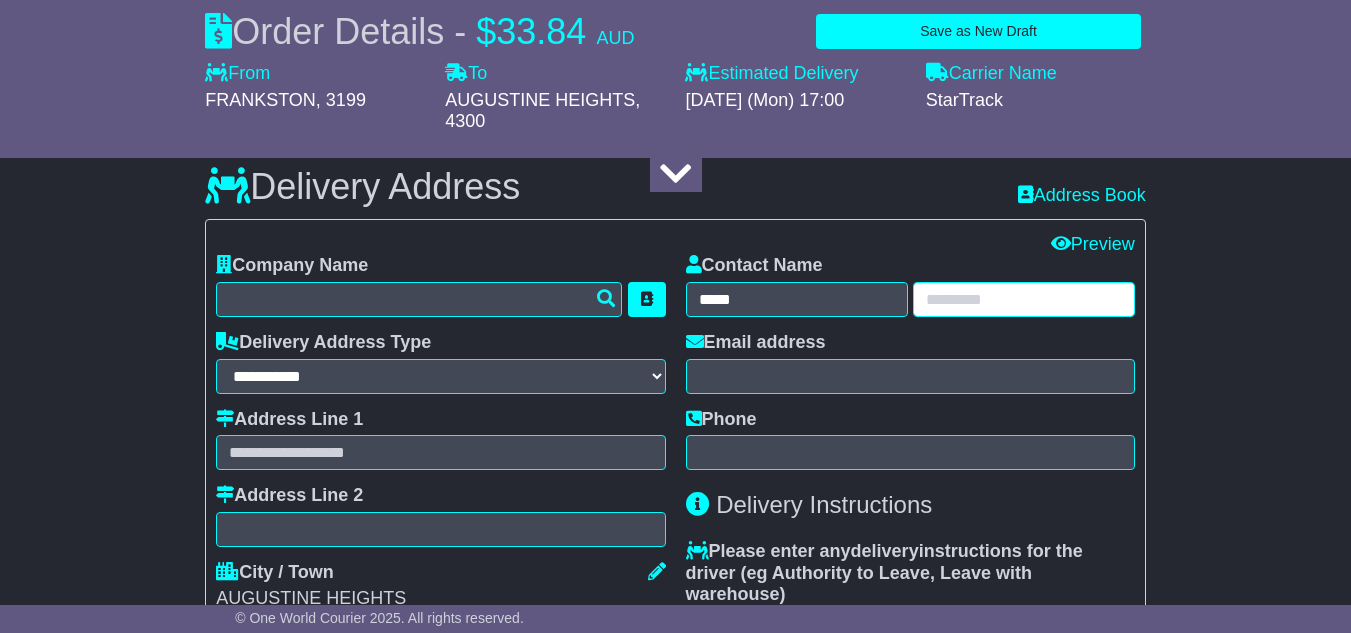 click at bounding box center [1024, 299] 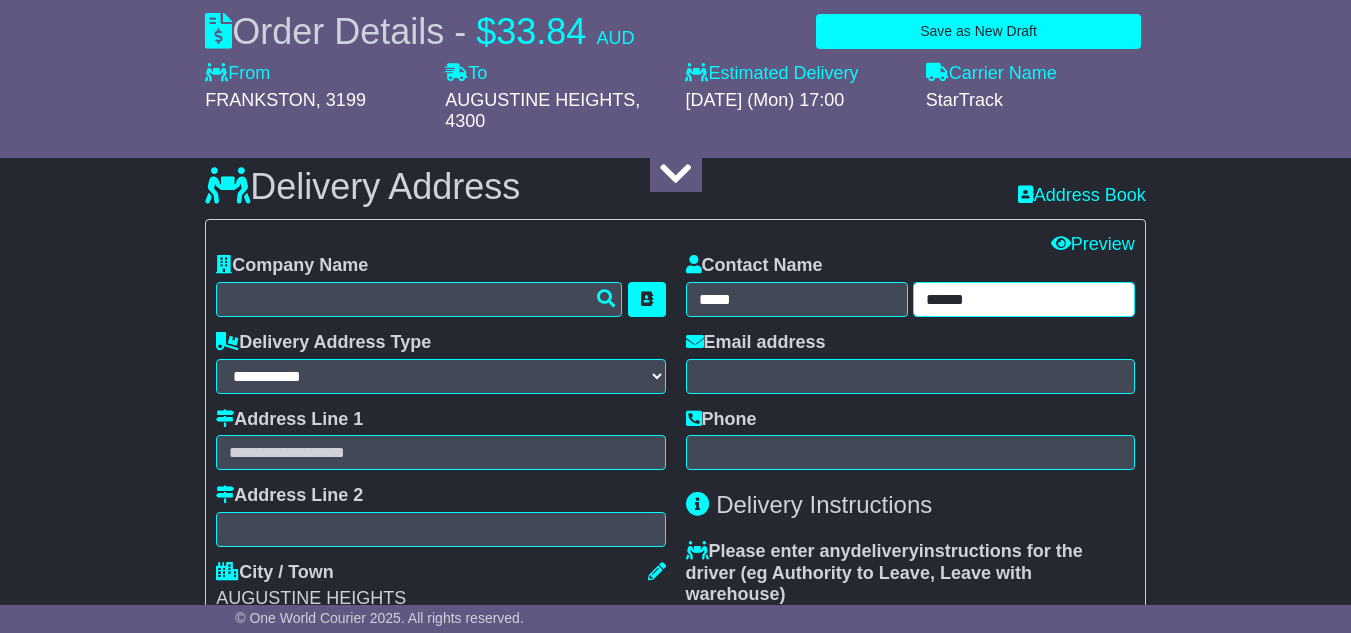 type on "******" 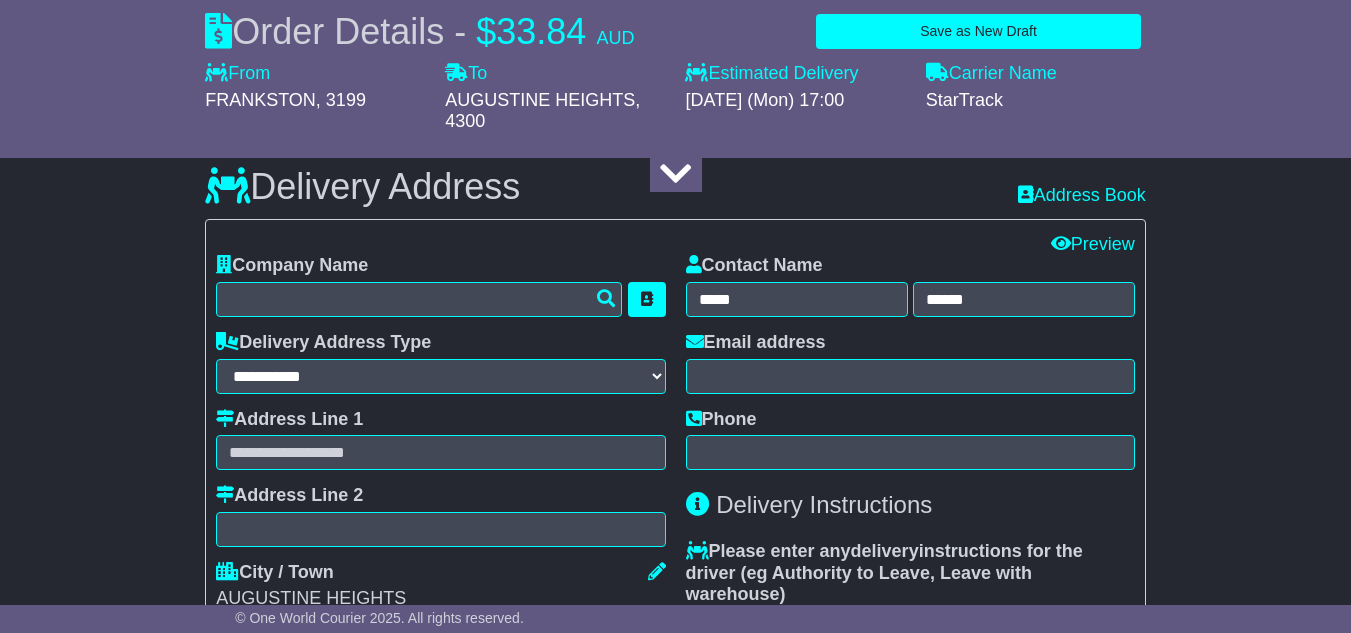 click on "Contact Name" at bounding box center [754, 266] 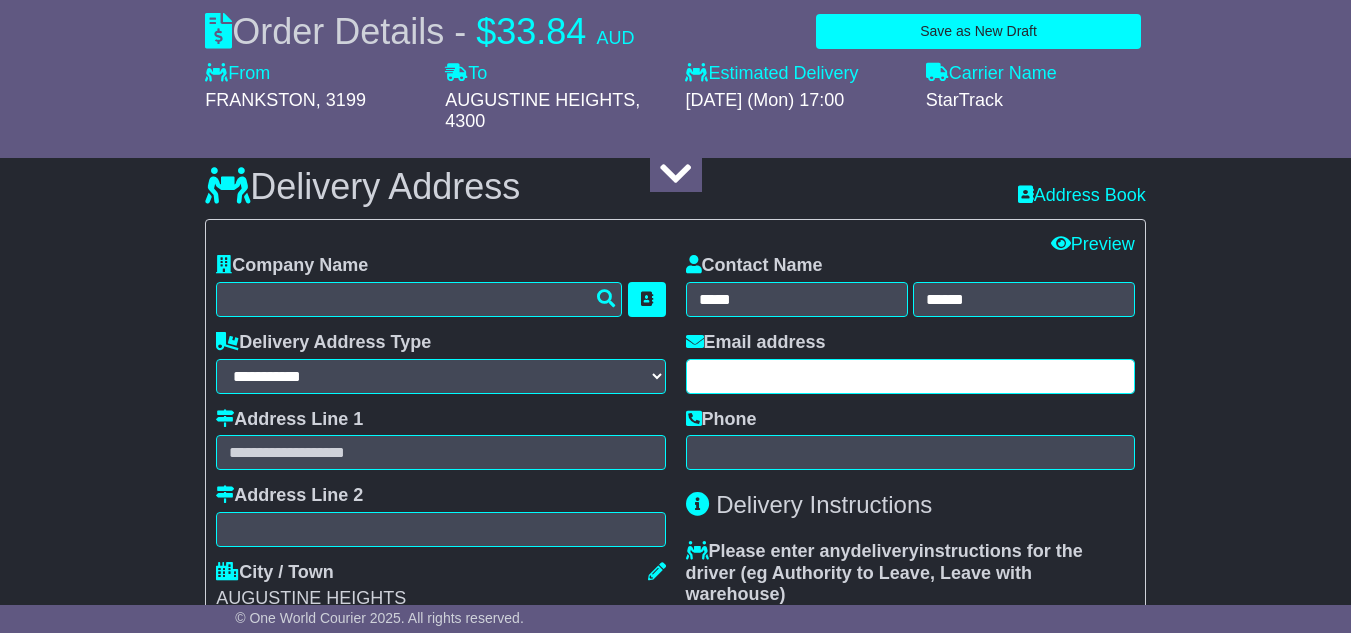 click at bounding box center (910, 376) 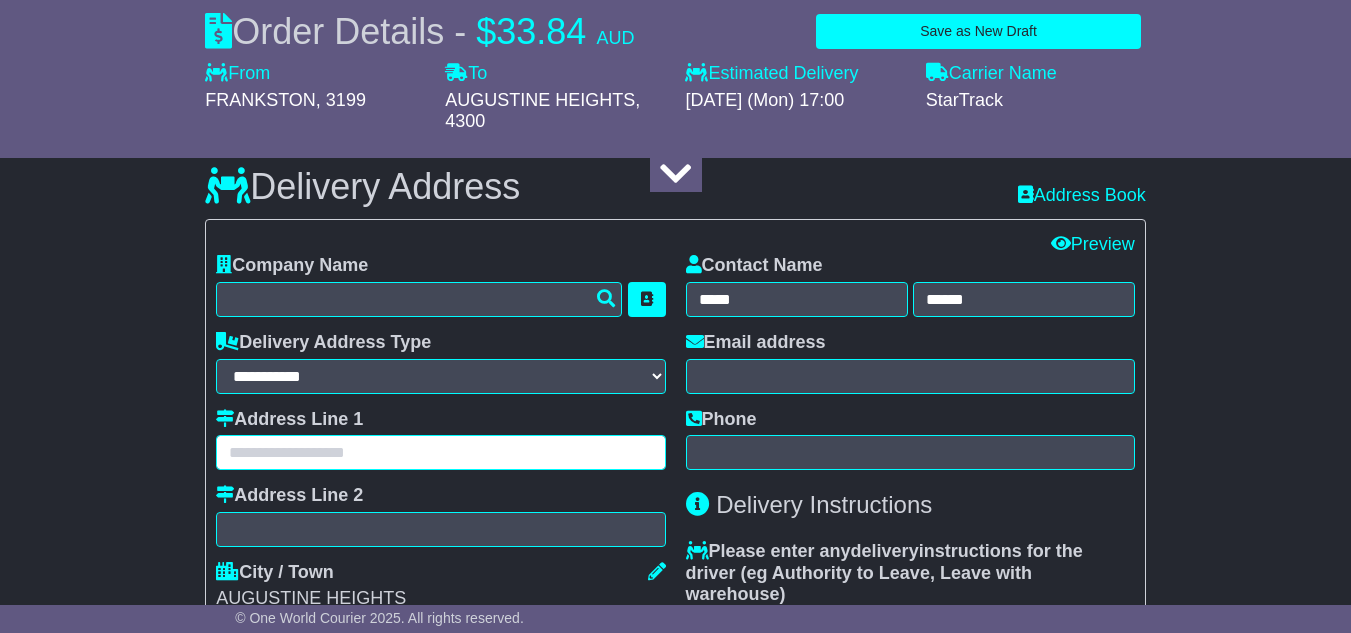 click at bounding box center [440, 452] 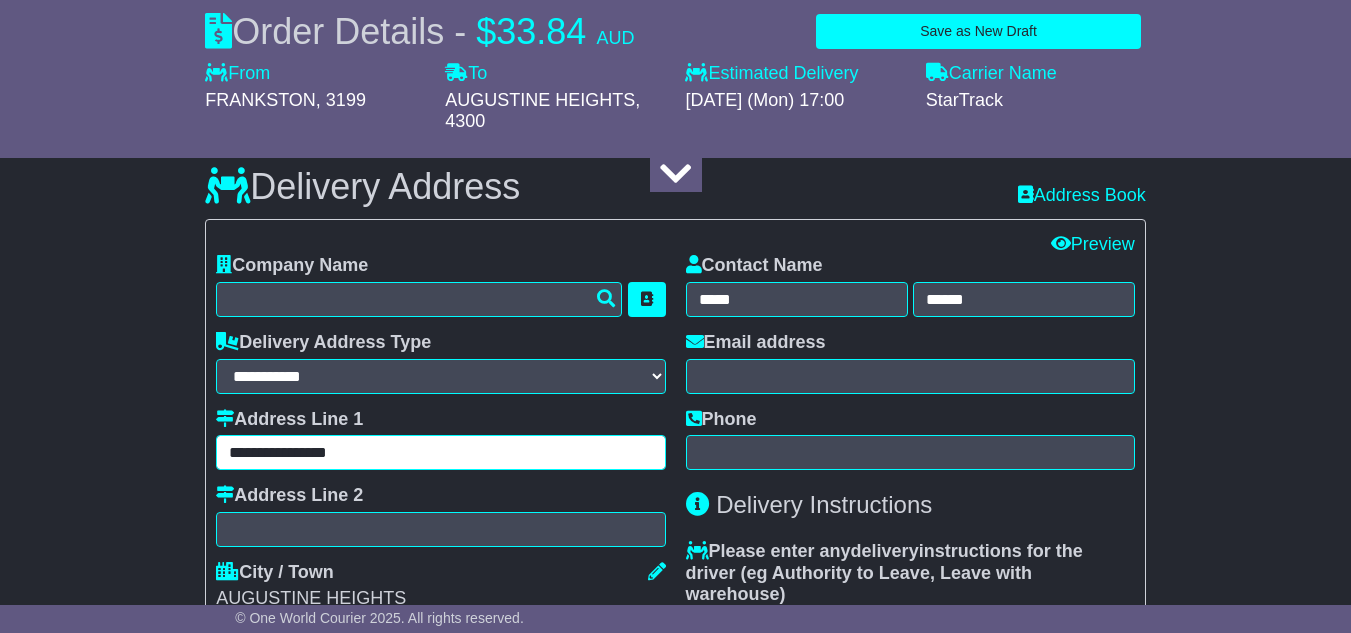 type on "**********" 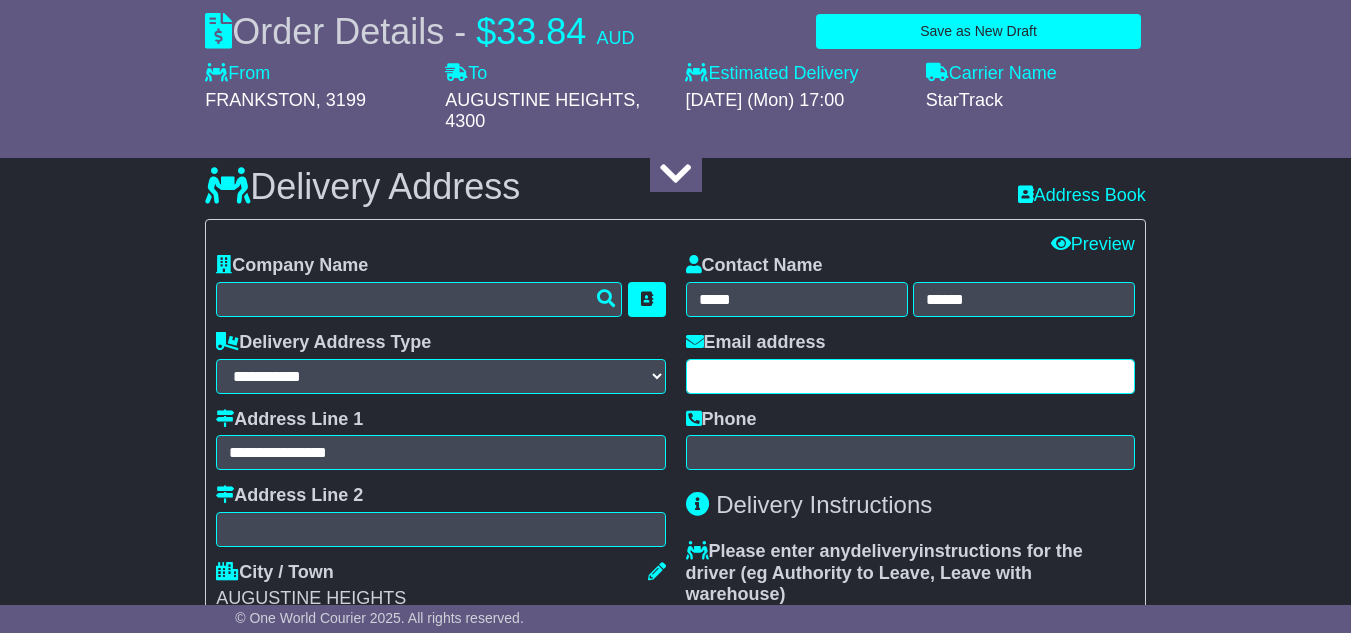 click at bounding box center (910, 376) 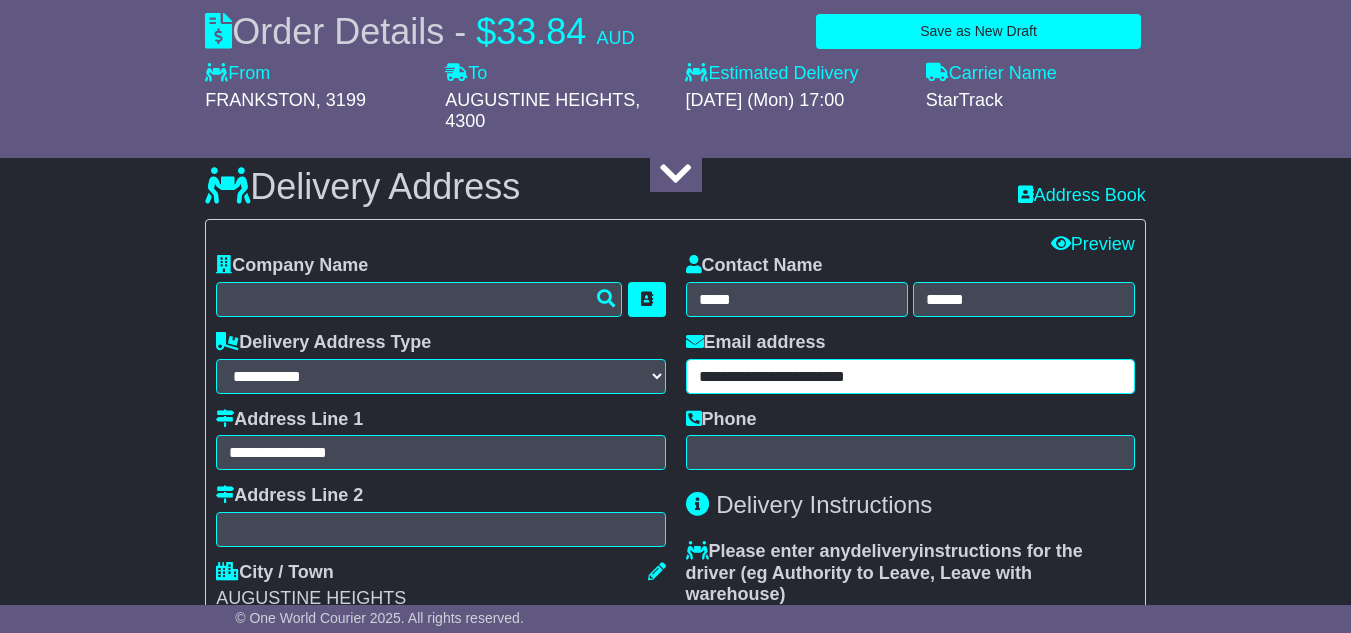 type on "**********" 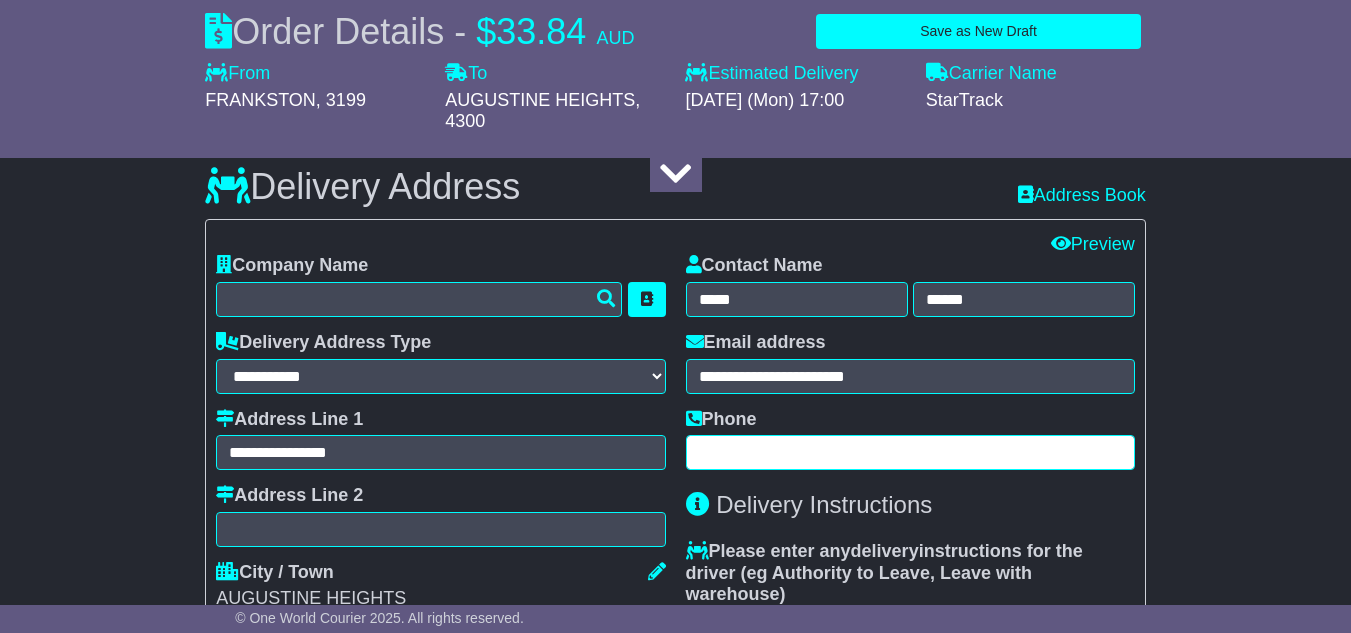 click at bounding box center (910, 452) 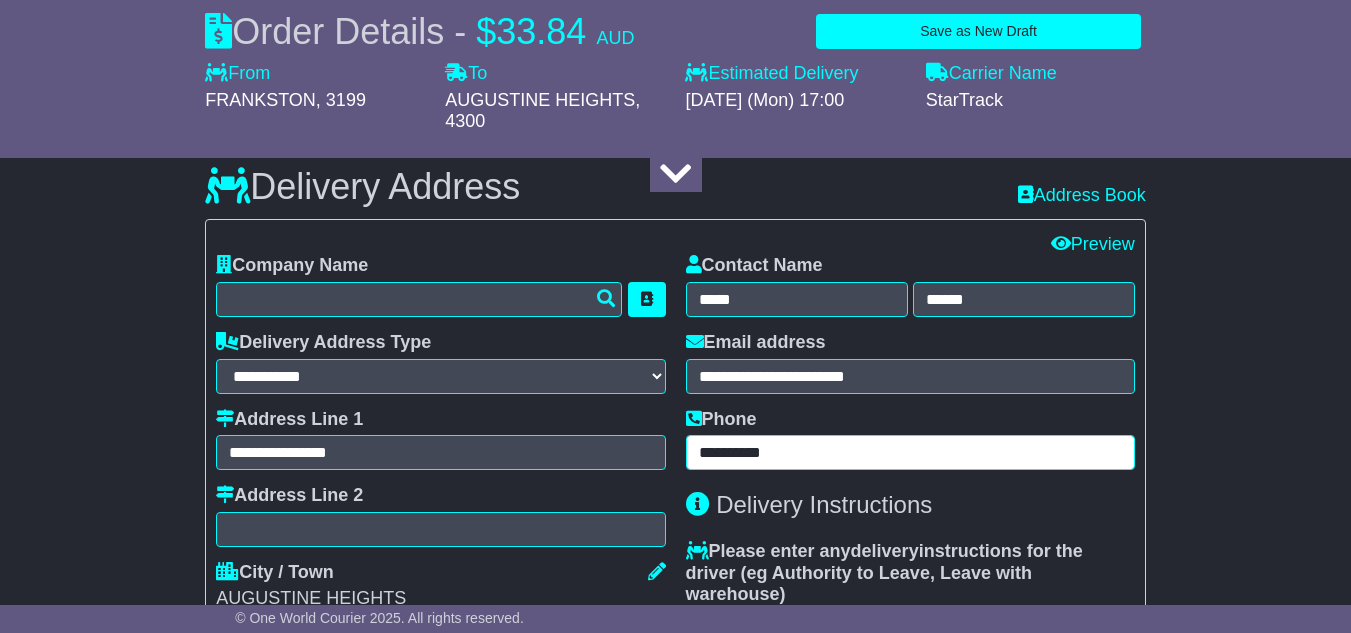 type on "**********" 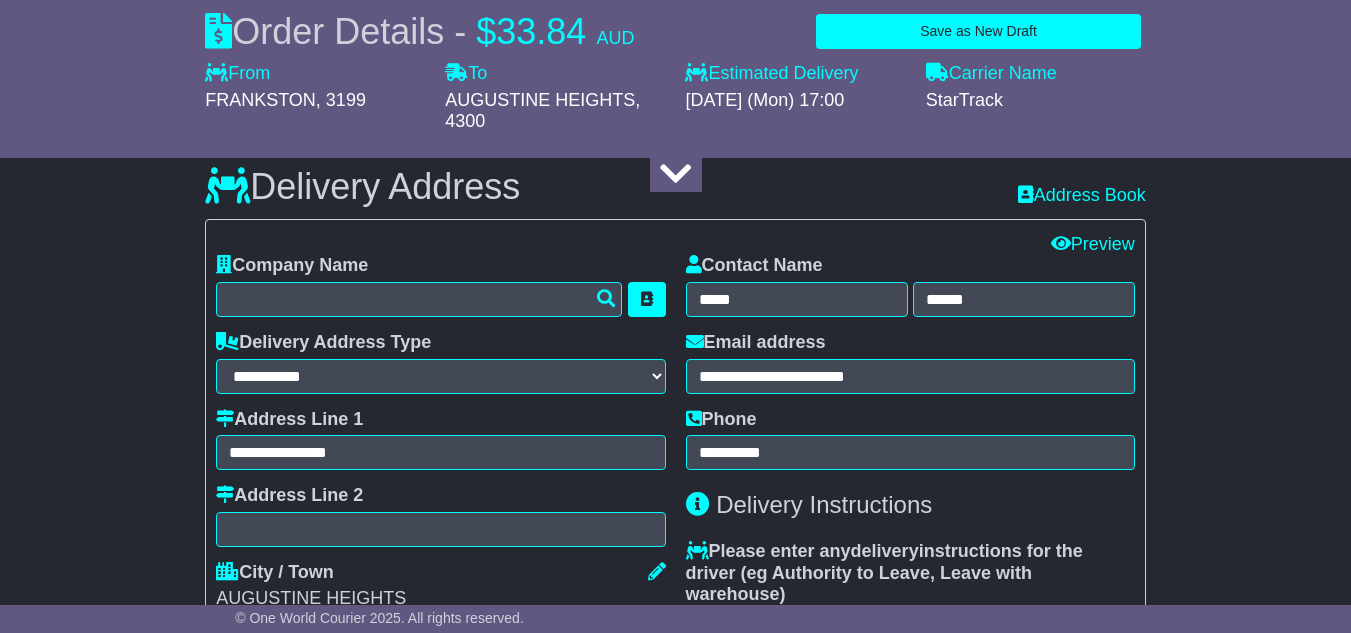 click on "**********" at bounding box center (675, 421) 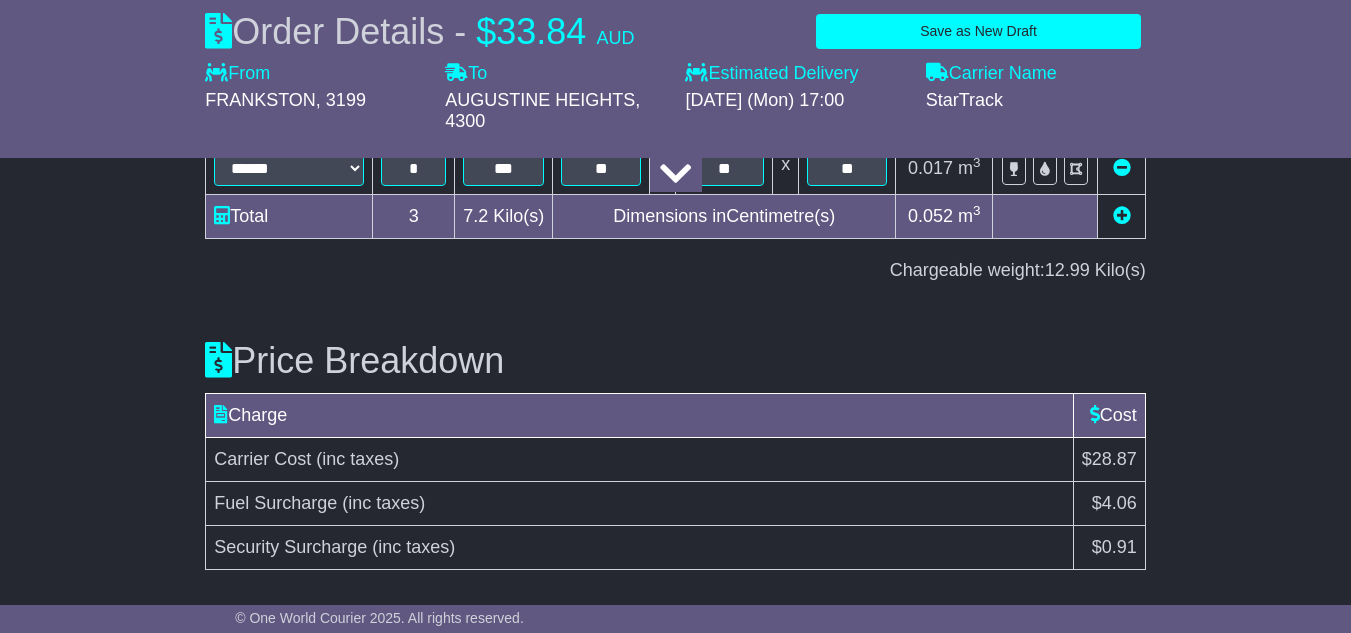 scroll, scrollTop: 2772, scrollLeft: 0, axis: vertical 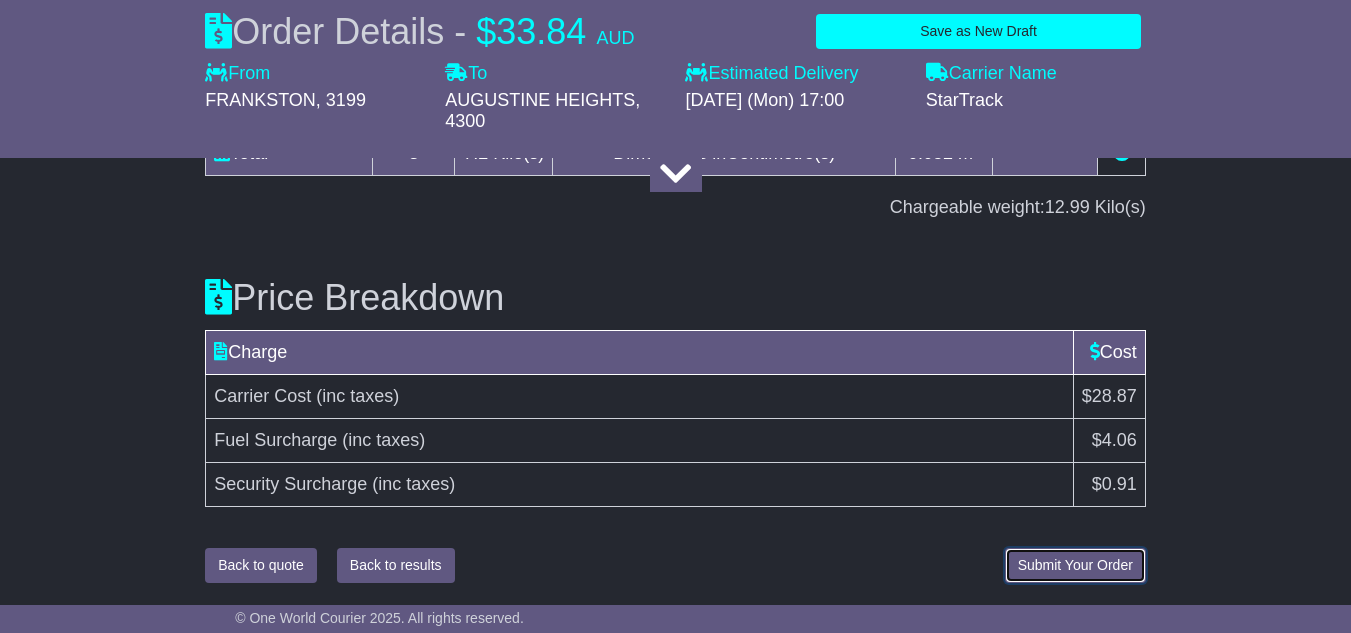 click on "Submit Your Order" at bounding box center [1075, 565] 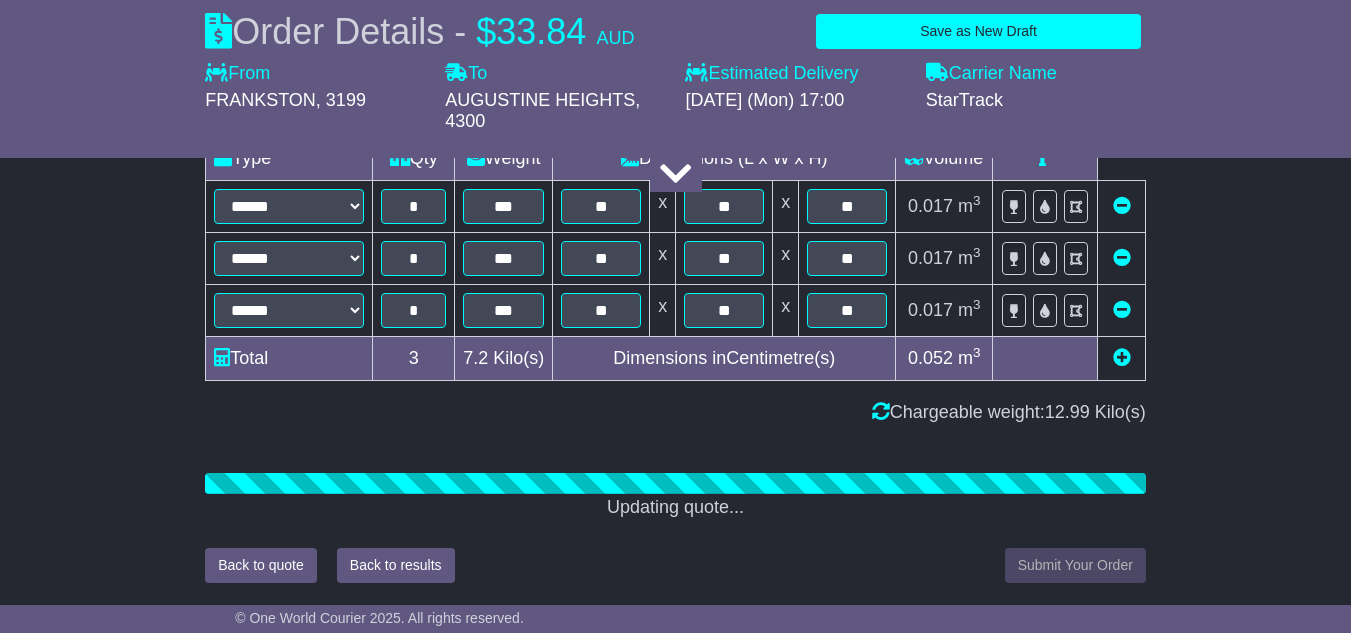 scroll, scrollTop: 2772, scrollLeft: 0, axis: vertical 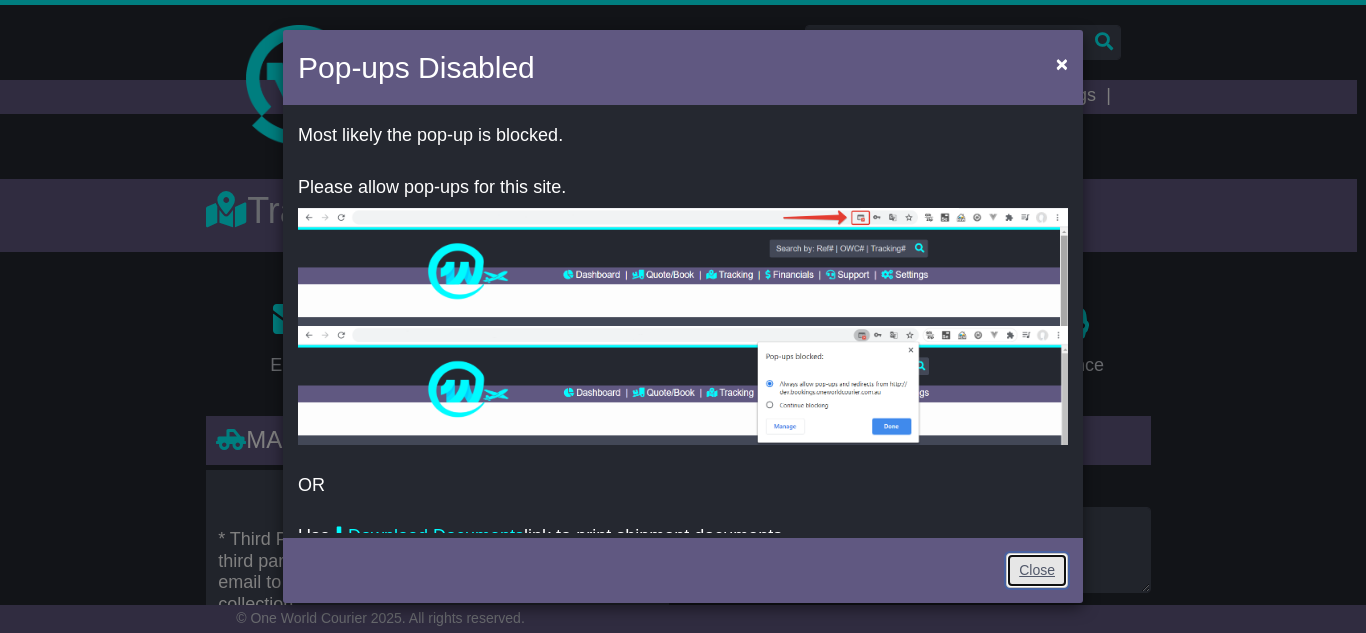 click on "Close" at bounding box center [1037, 570] 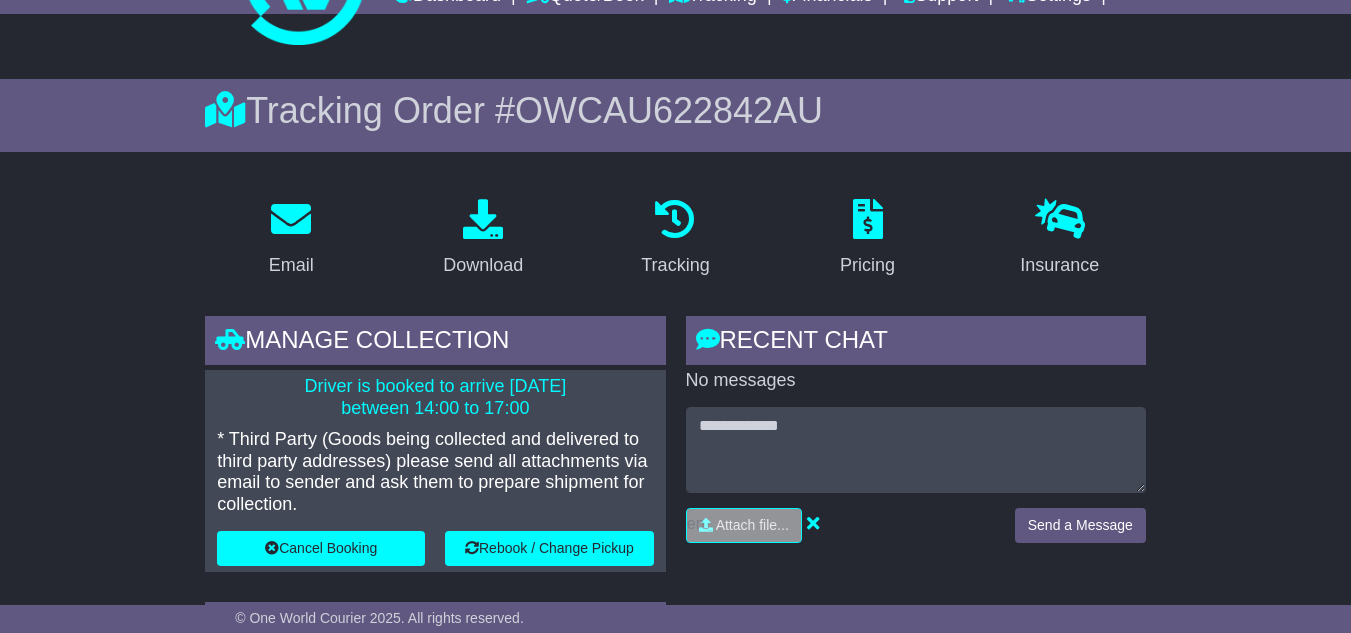 scroll, scrollTop: 200, scrollLeft: 0, axis: vertical 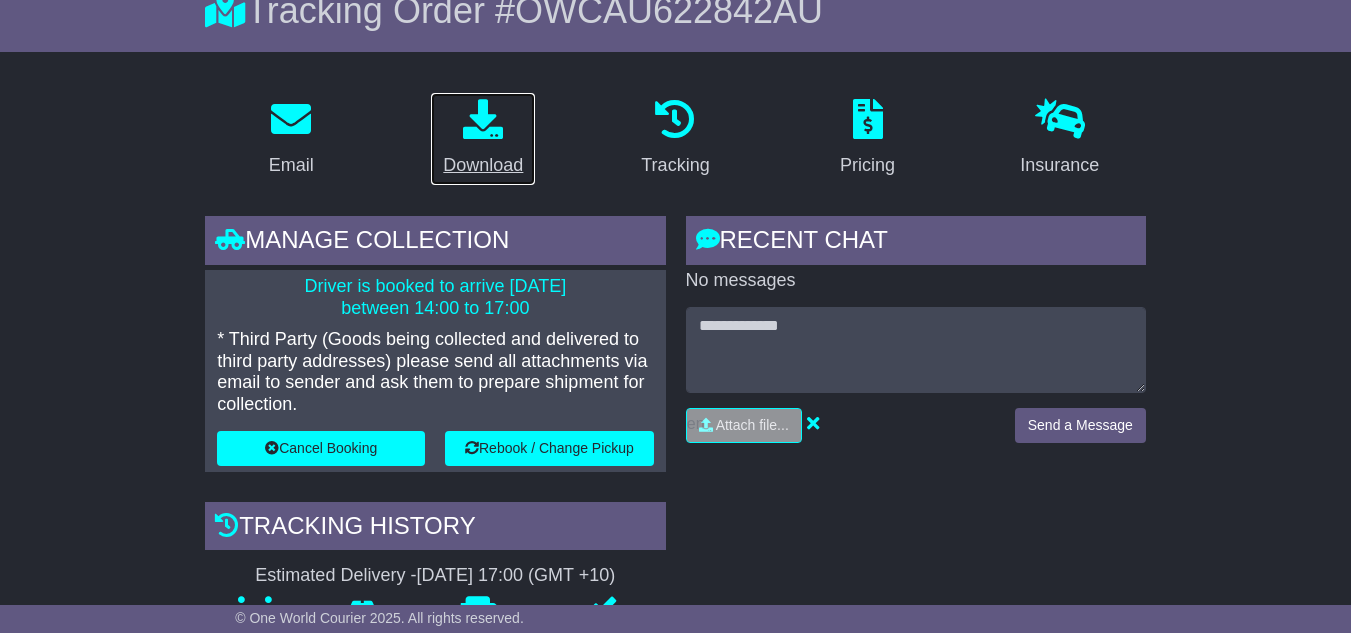 click on "Download" at bounding box center (483, 139) 